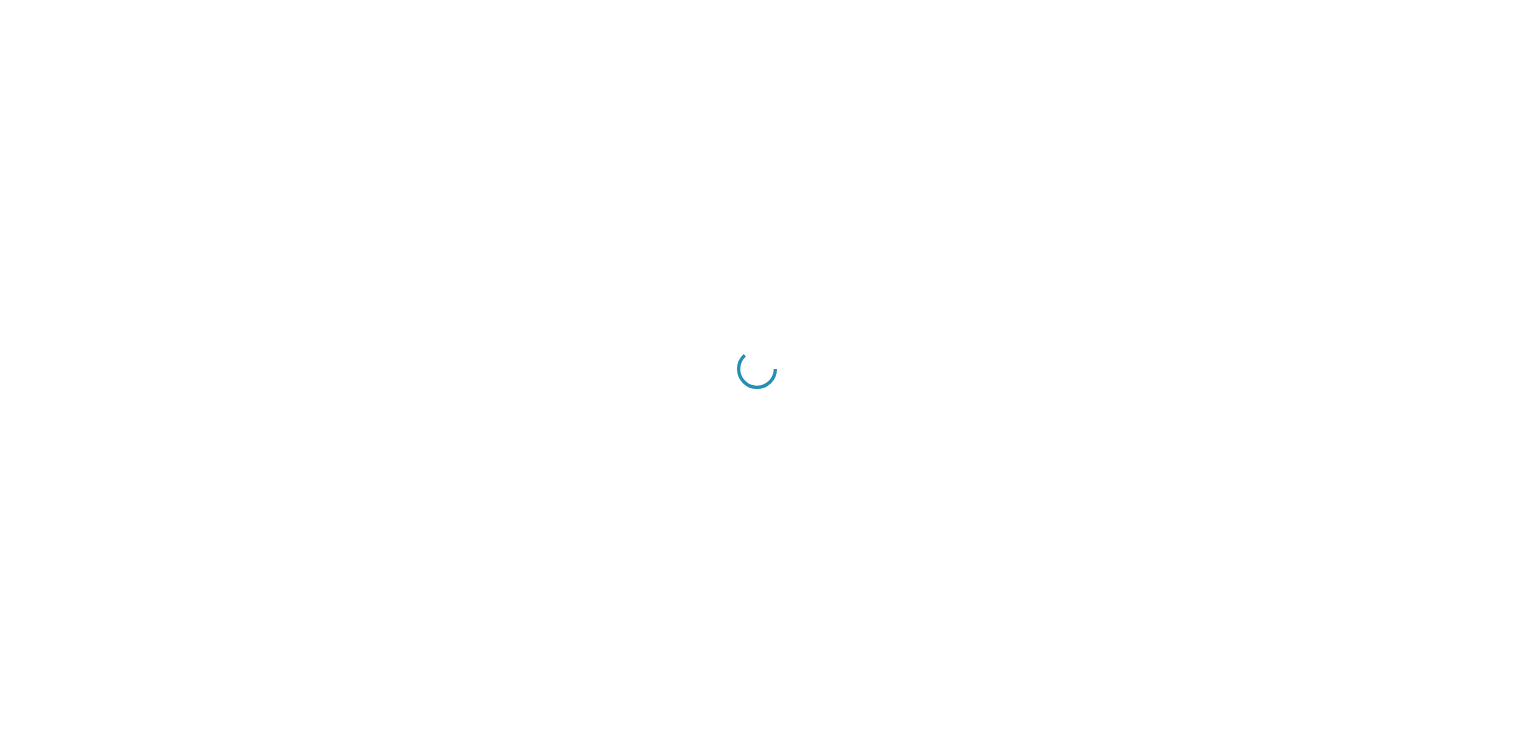 scroll, scrollTop: 0, scrollLeft: 0, axis: both 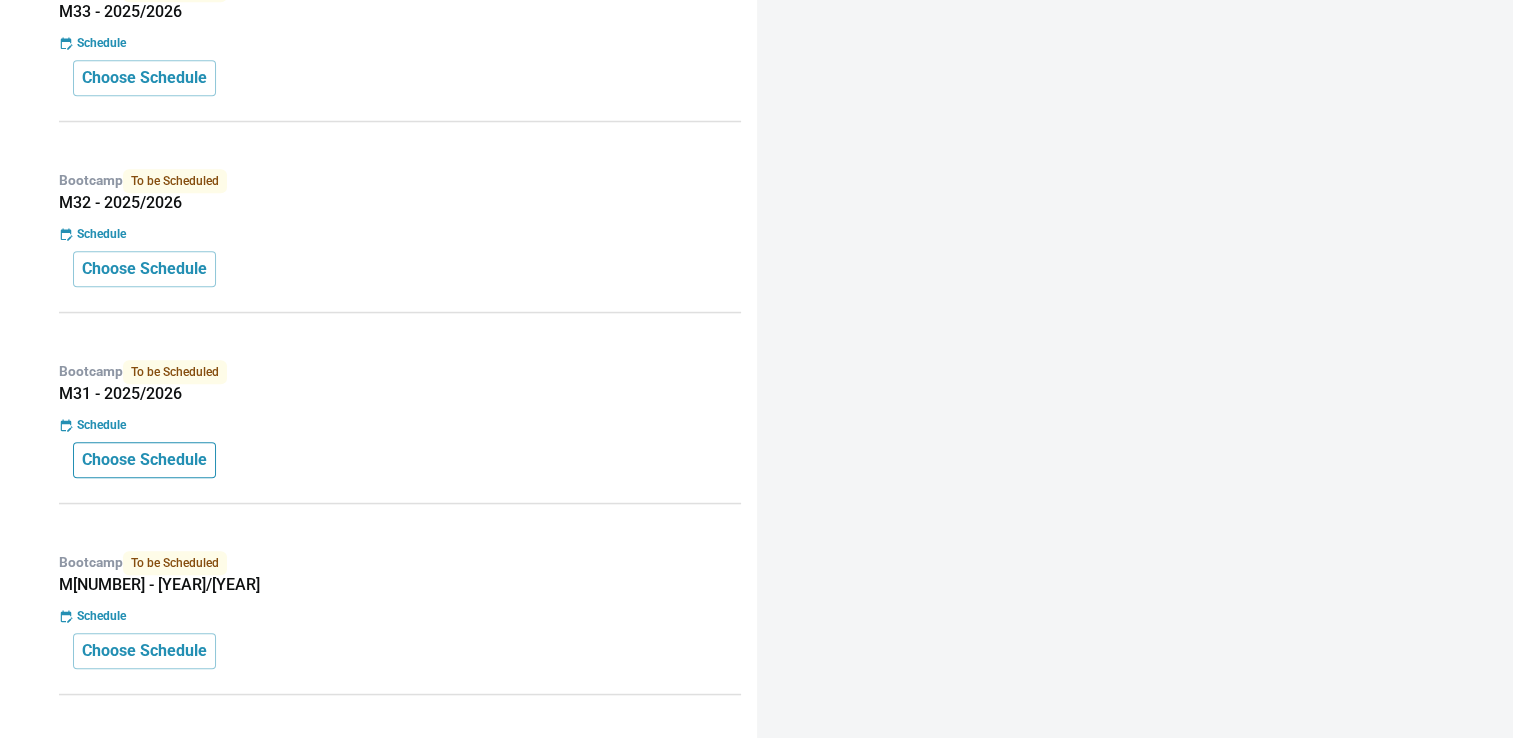 click on "Choose Schedule" at bounding box center (144, 460) 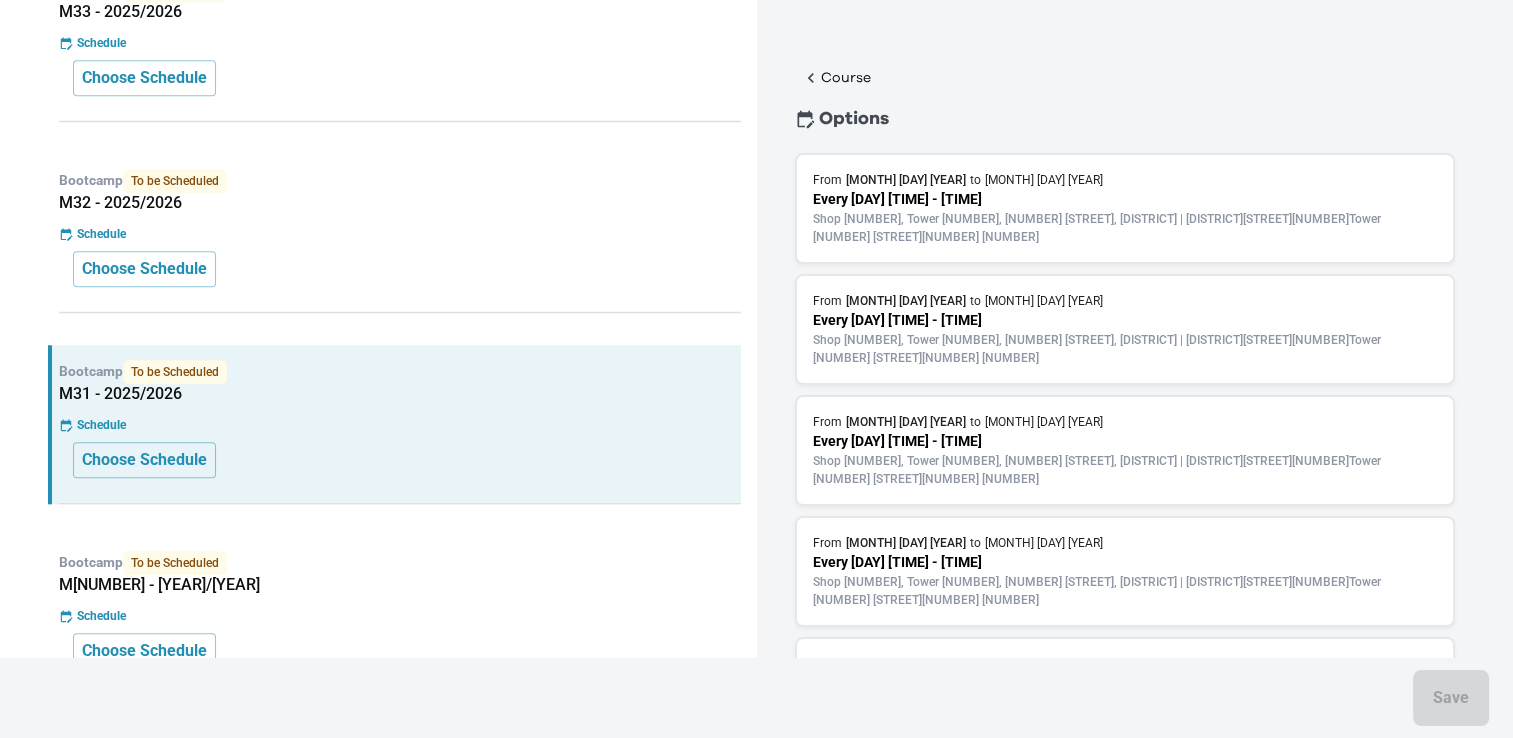scroll, scrollTop: 78, scrollLeft: 0, axis: vertical 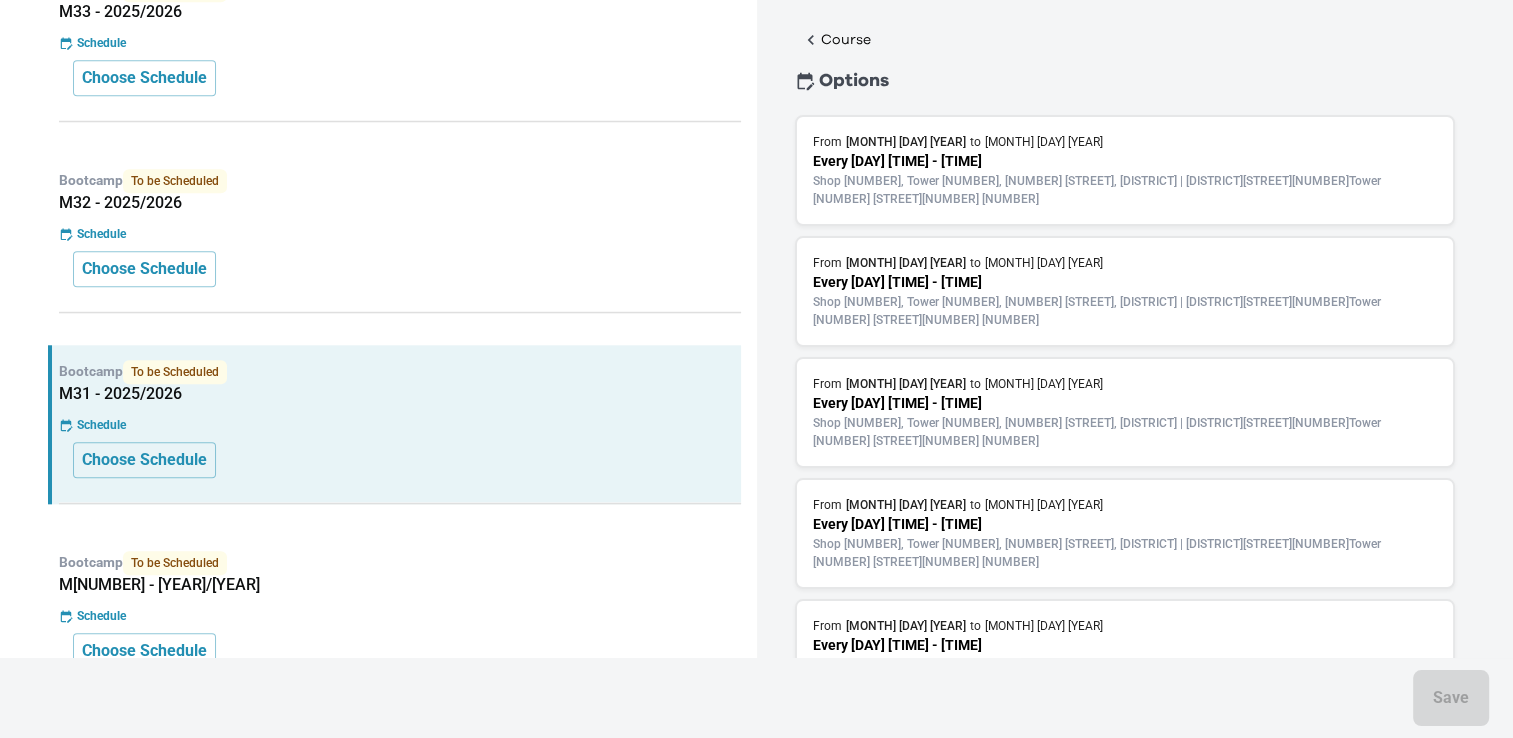 click on "Schedule" at bounding box center [400, 616] 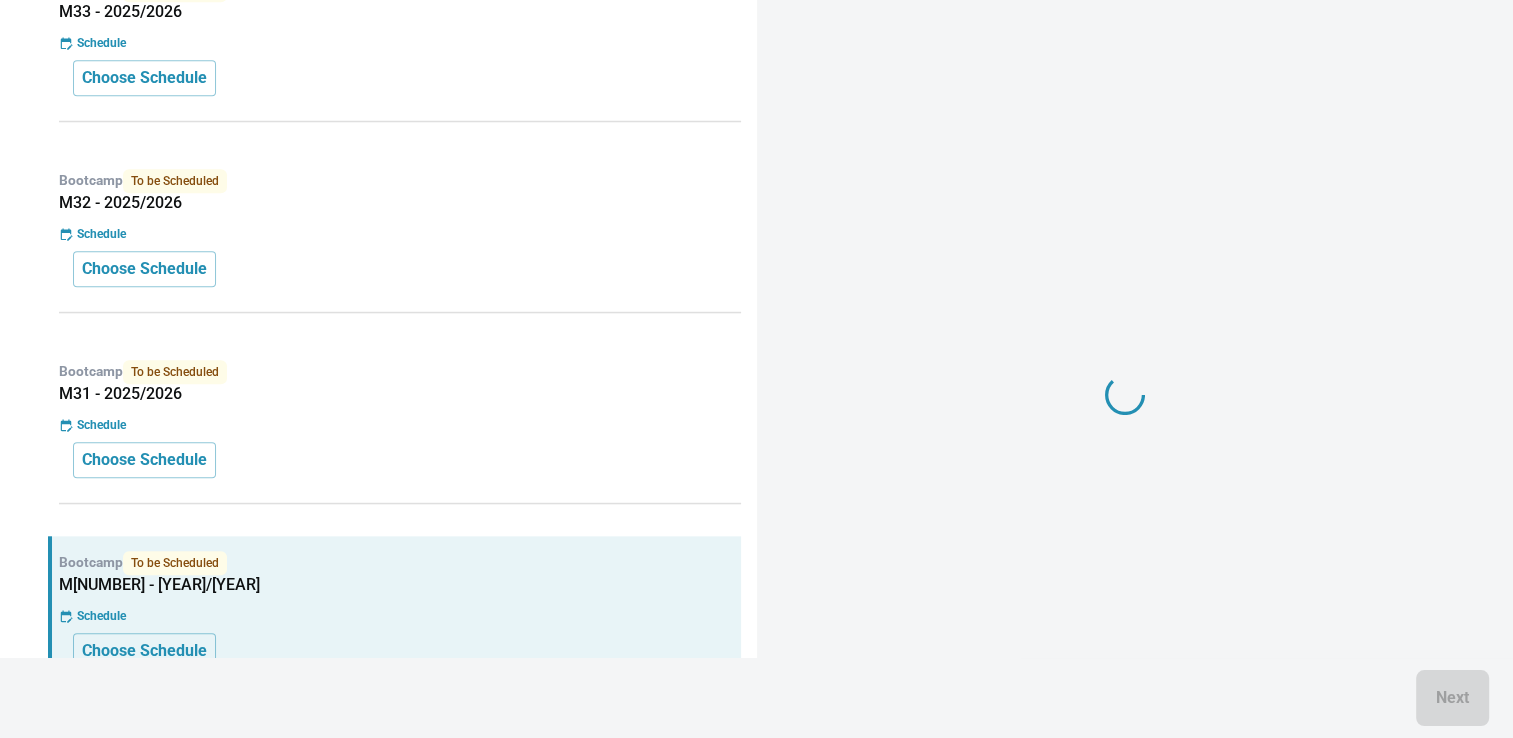 scroll, scrollTop: 0, scrollLeft: 0, axis: both 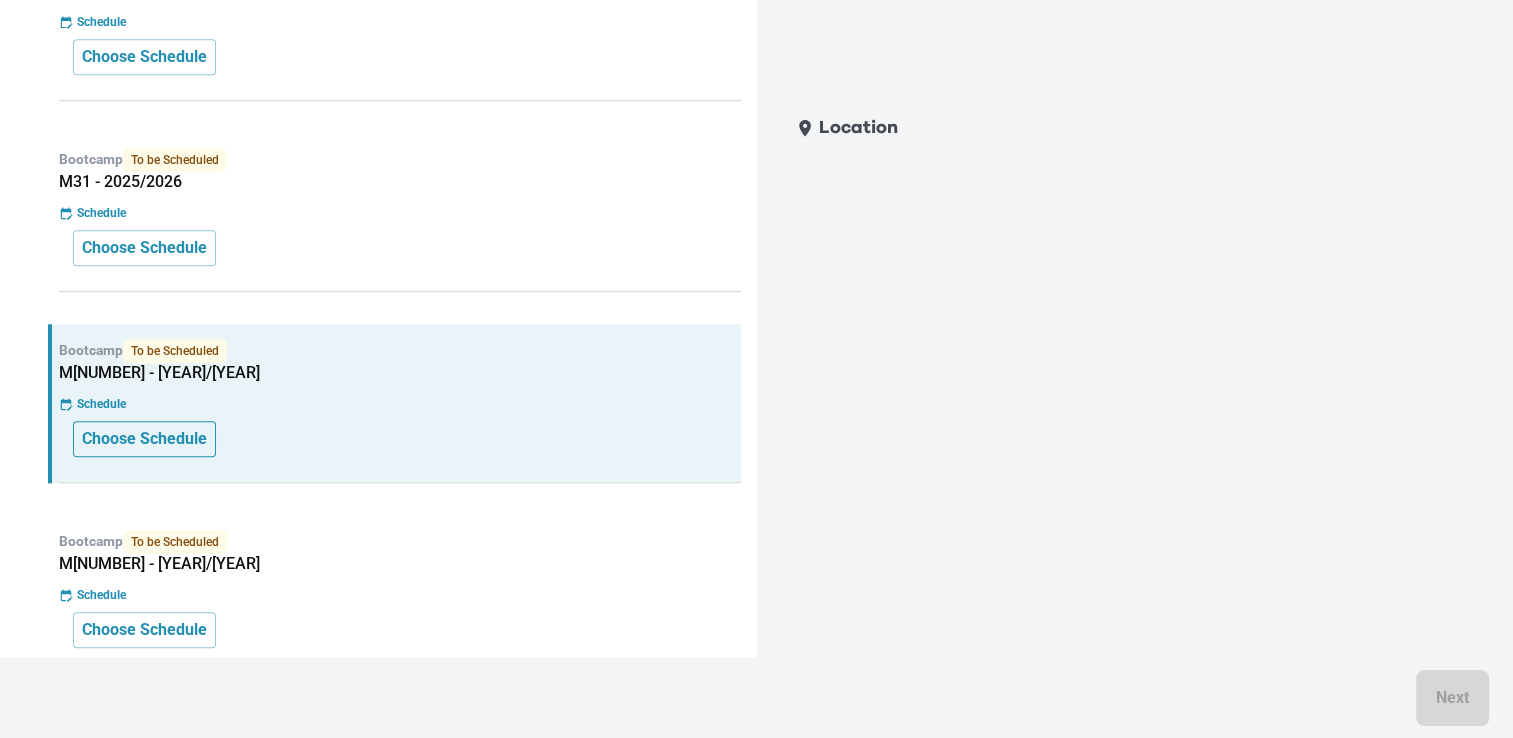 click on "Choose Schedule" at bounding box center [144, 439] 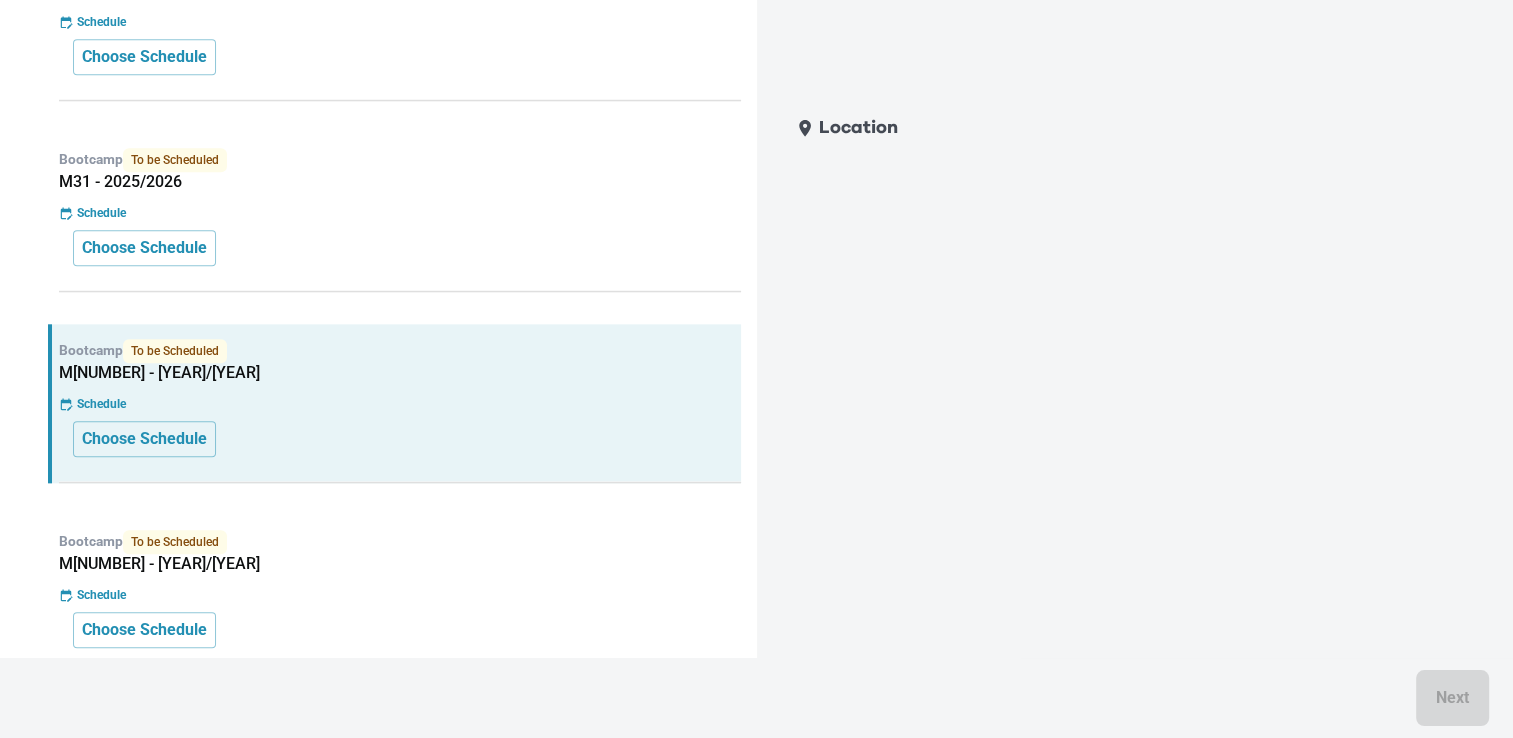 click on "Bootcamp To be Scheduled M[NUMBER] - [YEAR]/[YEAR] Schedule Choose Schedule" at bounding box center [394, 403] 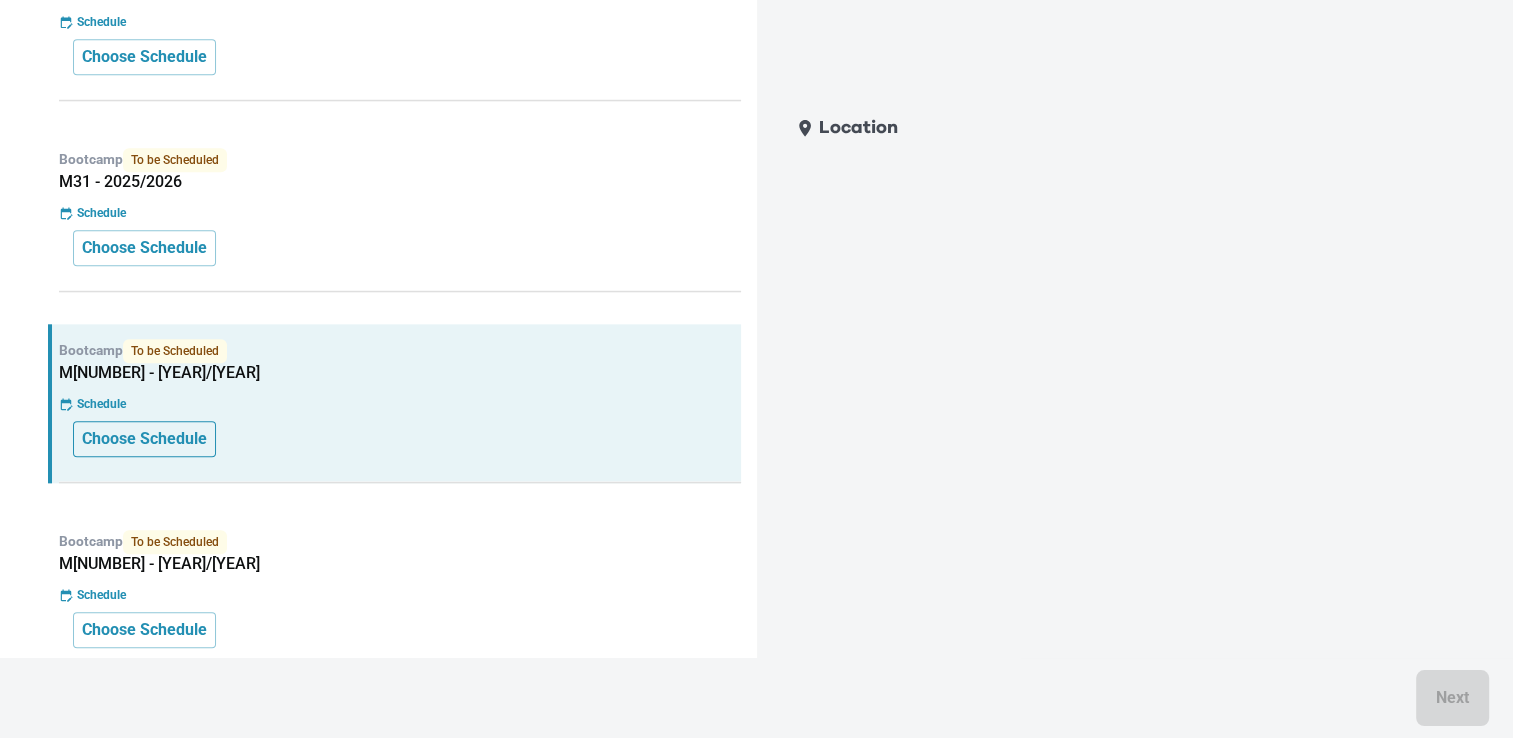 click on "Choose Schedule" at bounding box center (144, 439) 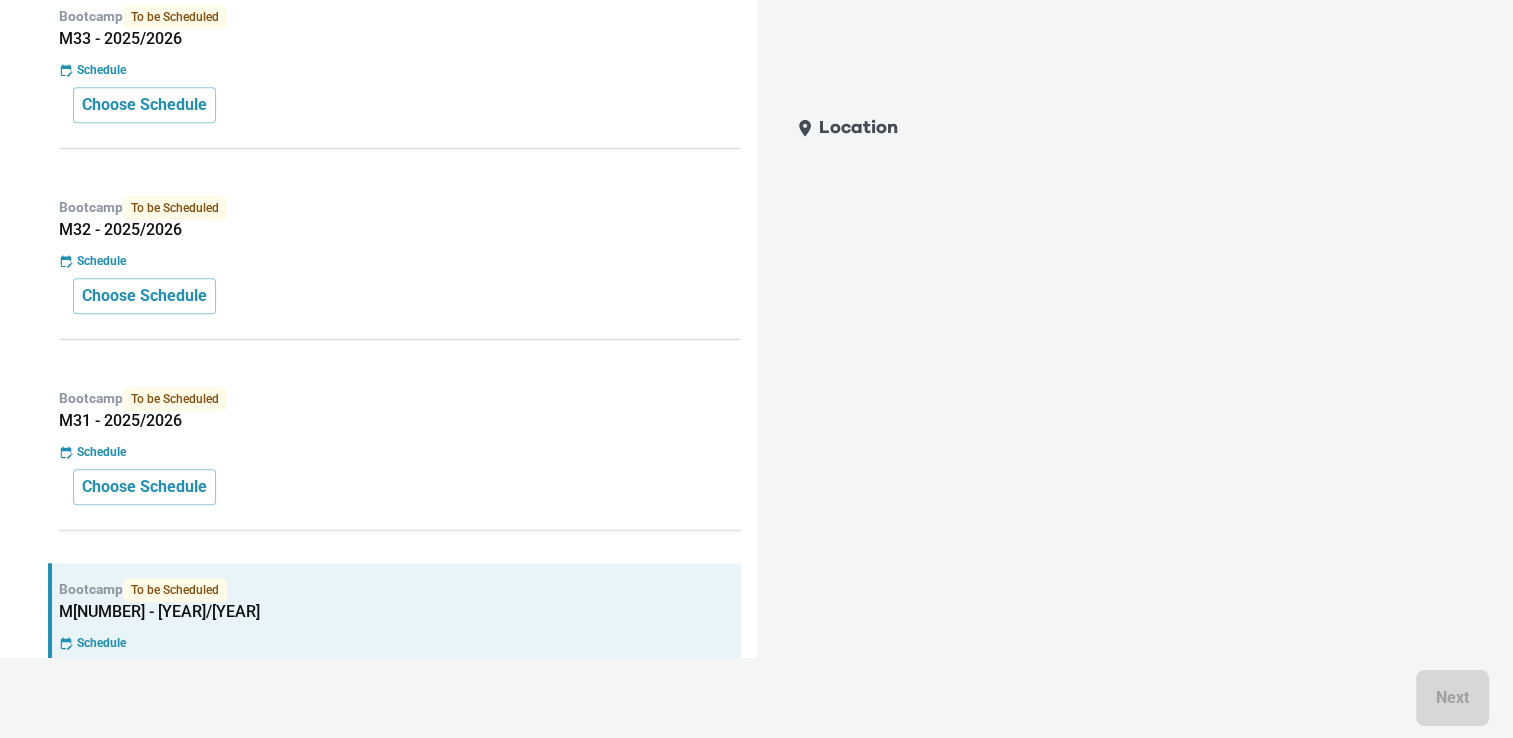 scroll, scrollTop: 1812, scrollLeft: 0, axis: vertical 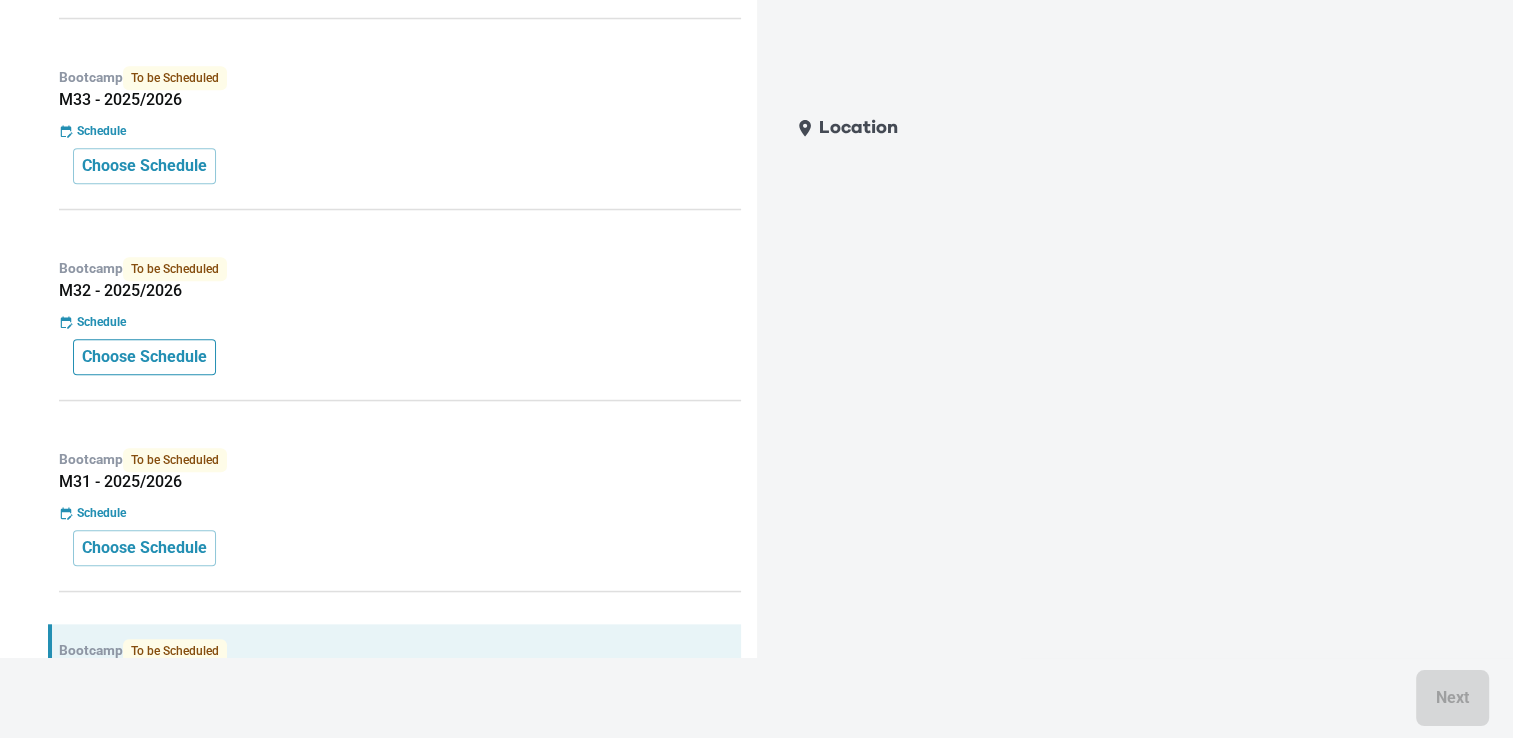 click on "Choose Schedule" at bounding box center [144, 357] 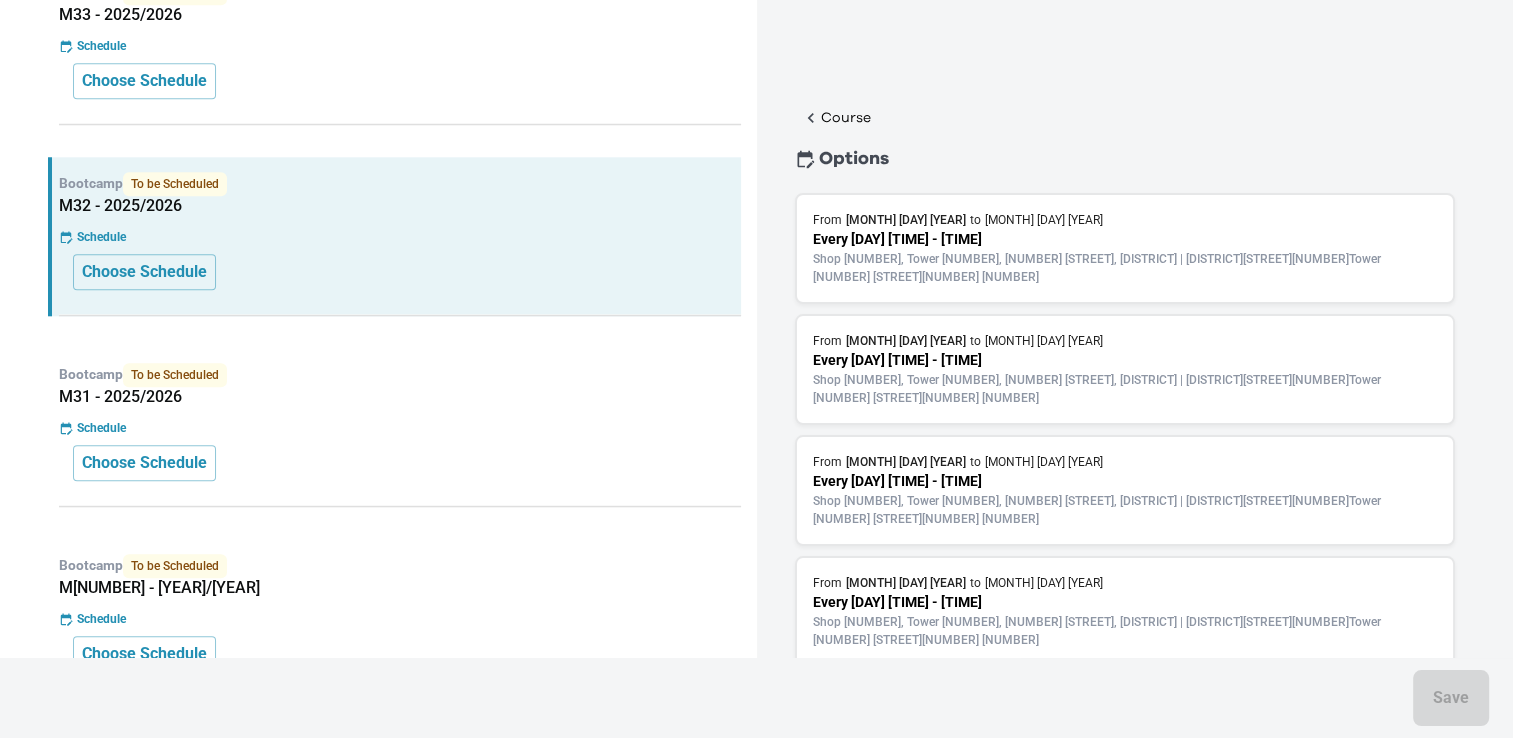 scroll, scrollTop: 2012, scrollLeft: 0, axis: vertical 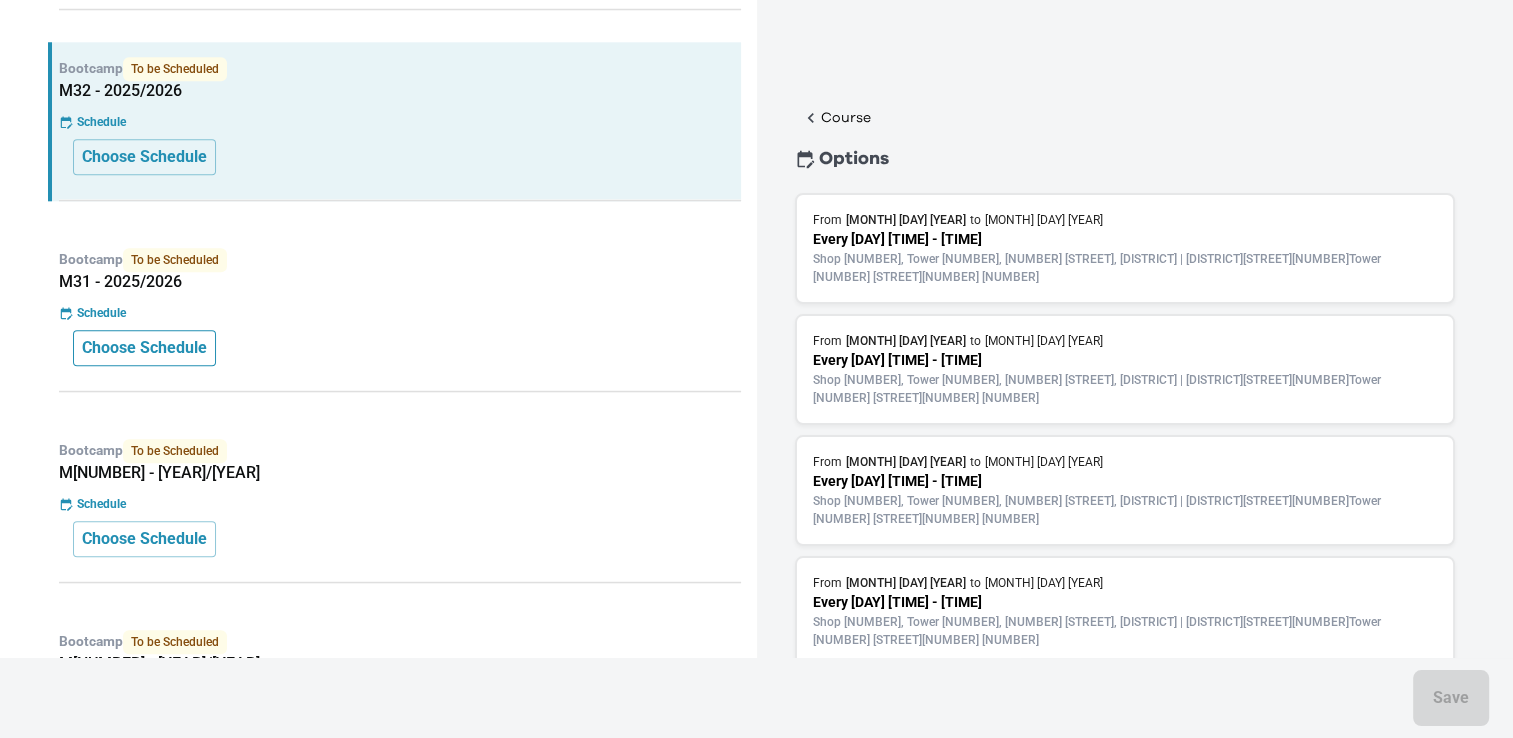 click on "Choose Schedule" at bounding box center [144, 348] 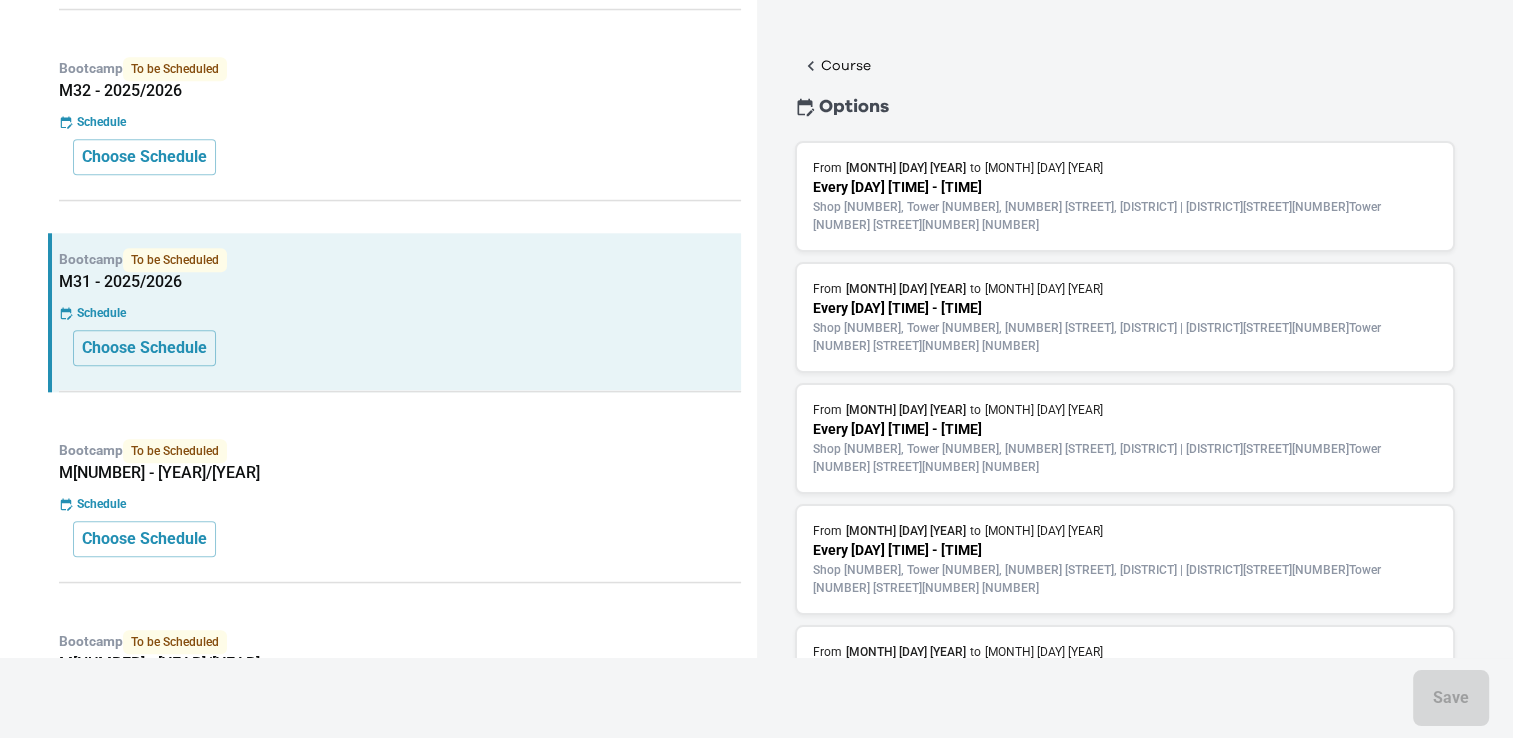scroll, scrollTop: 78, scrollLeft: 0, axis: vertical 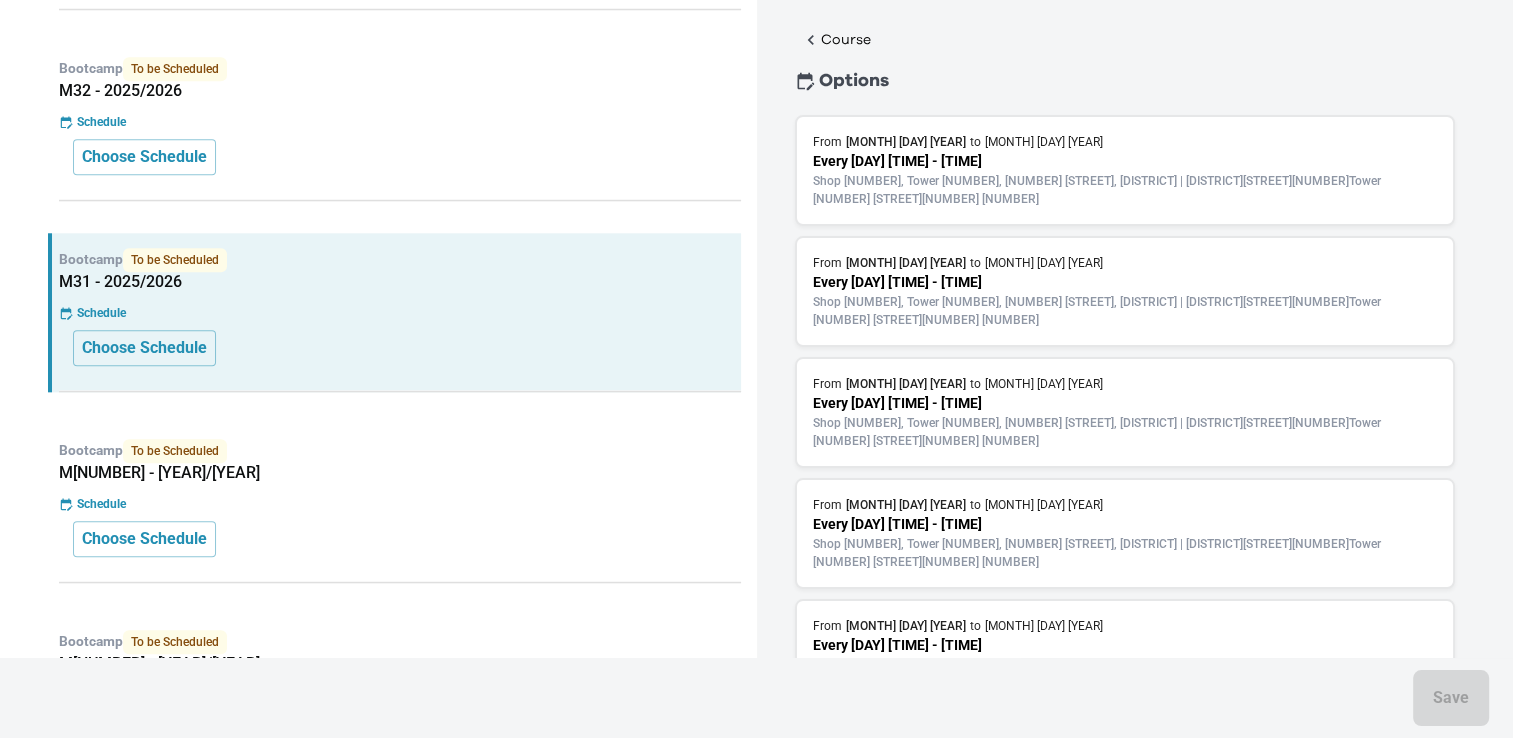 click on "Shop [NUMBER], Tower [NUMBER], [NUMBER] [STREET], [DISTRICT] | [DISTRICT][STREET][NUMBER]Tower [NUMBER] [STREET][NUMBER] [NUMBER]" at bounding box center (1125, 553) 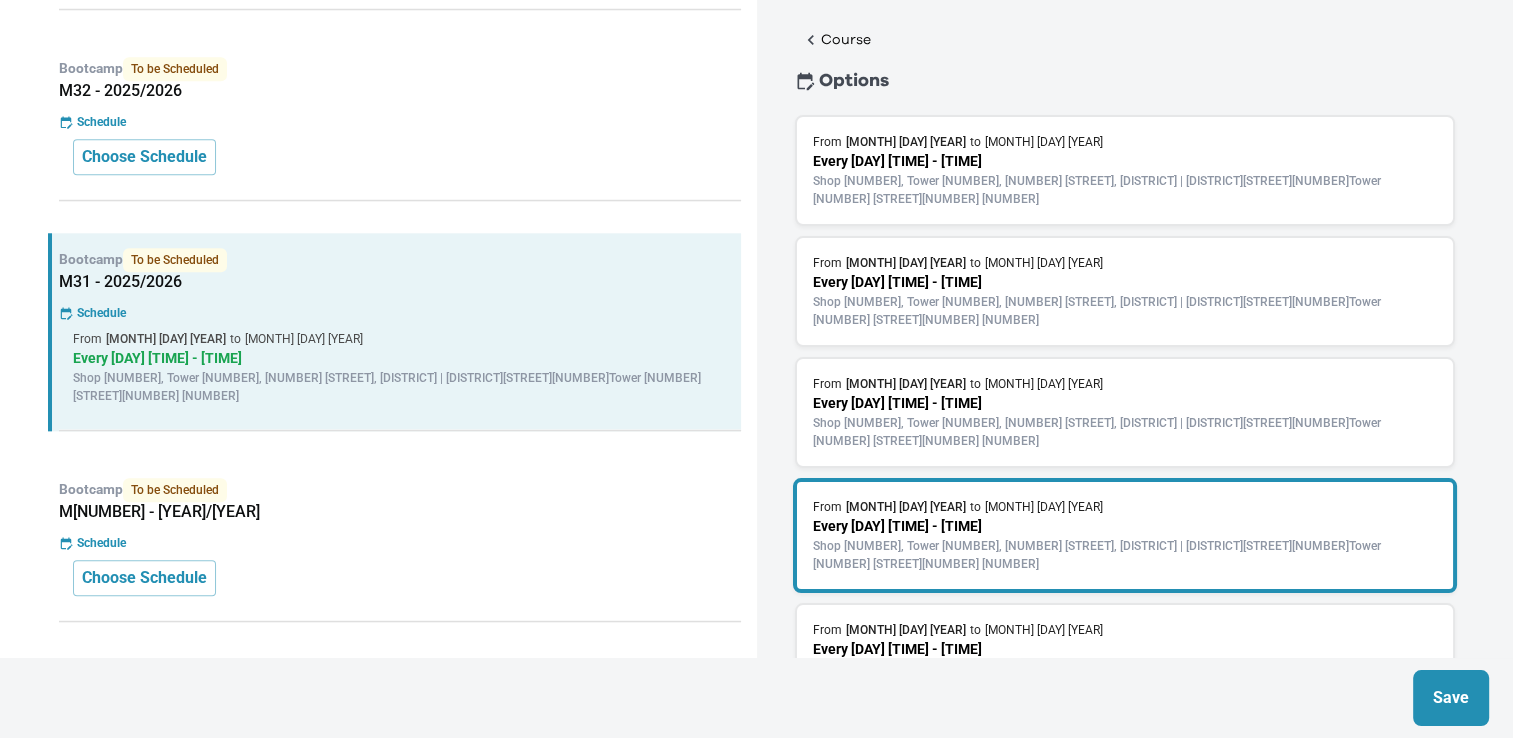 click on "Save" at bounding box center [1451, 698] 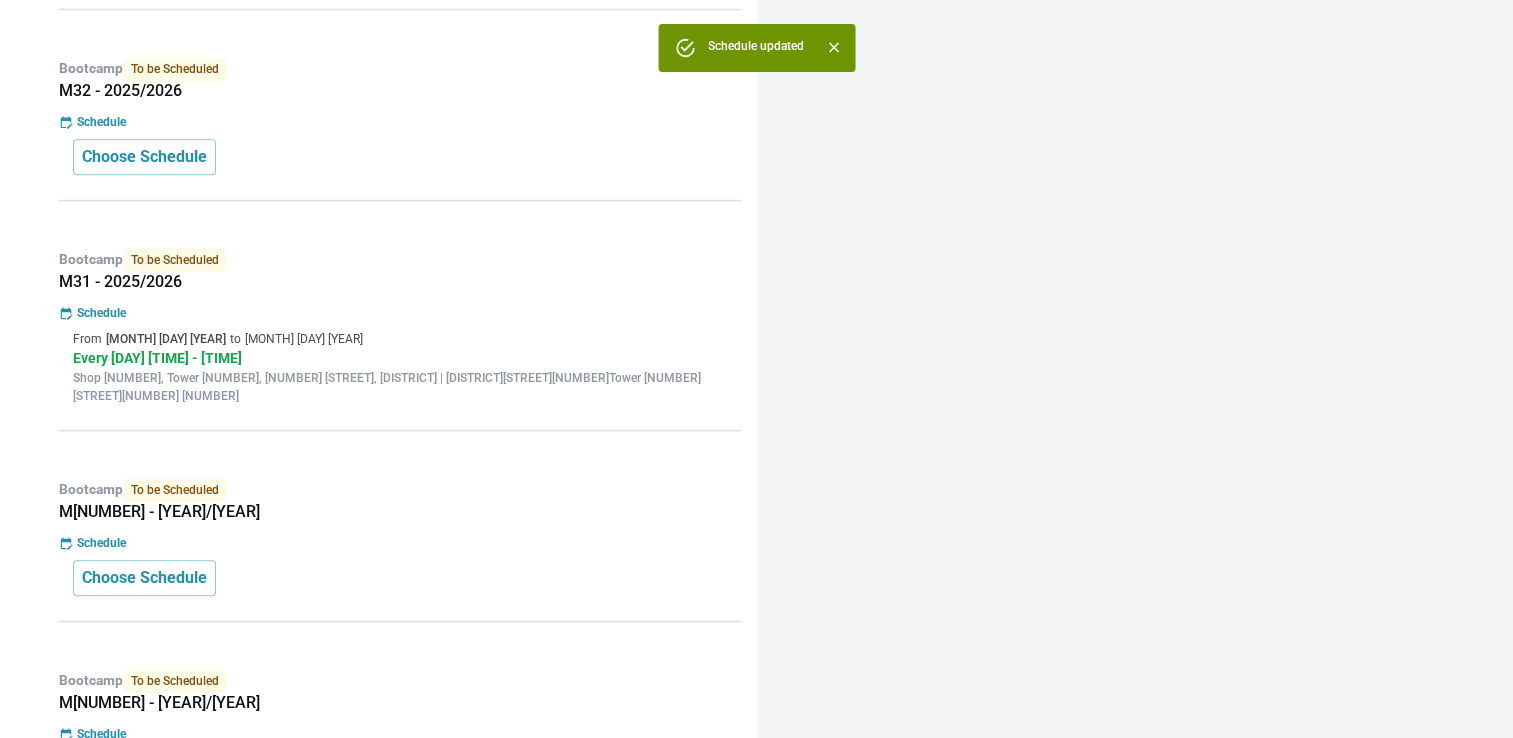 scroll, scrollTop: 0, scrollLeft: 0, axis: both 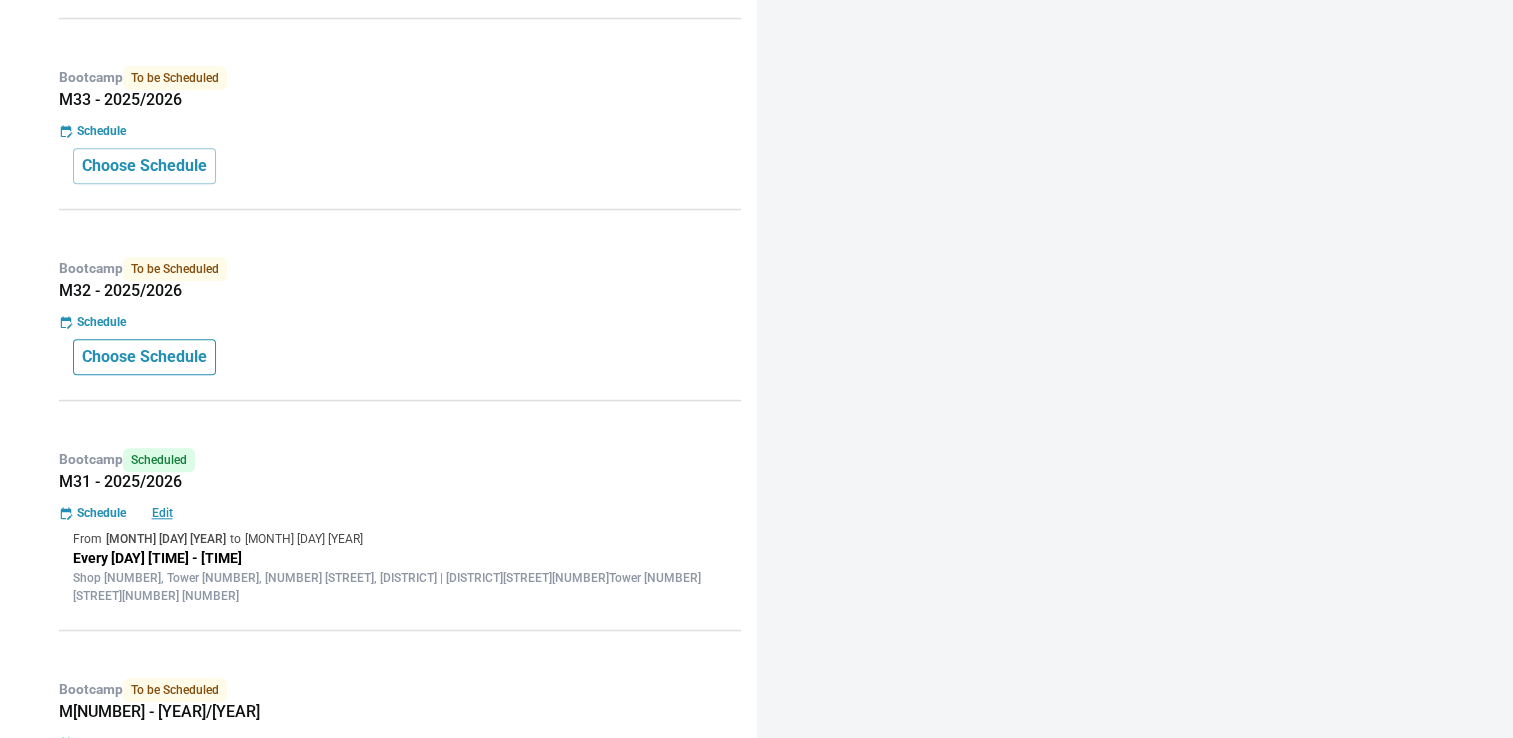 click on "Choose Schedule" at bounding box center (144, 357) 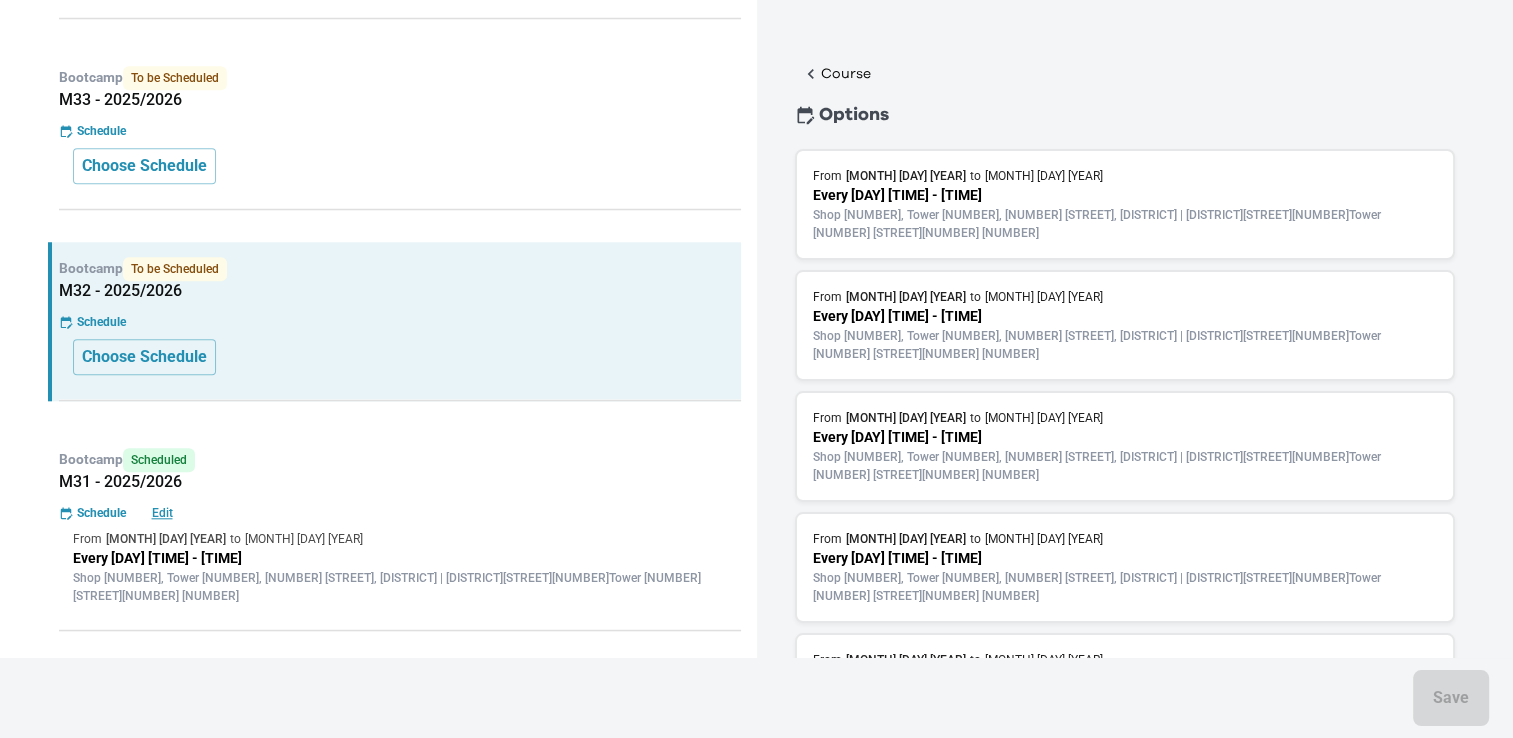 scroll, scrollTop: 78, scrollLeft: 0, axis: vertical 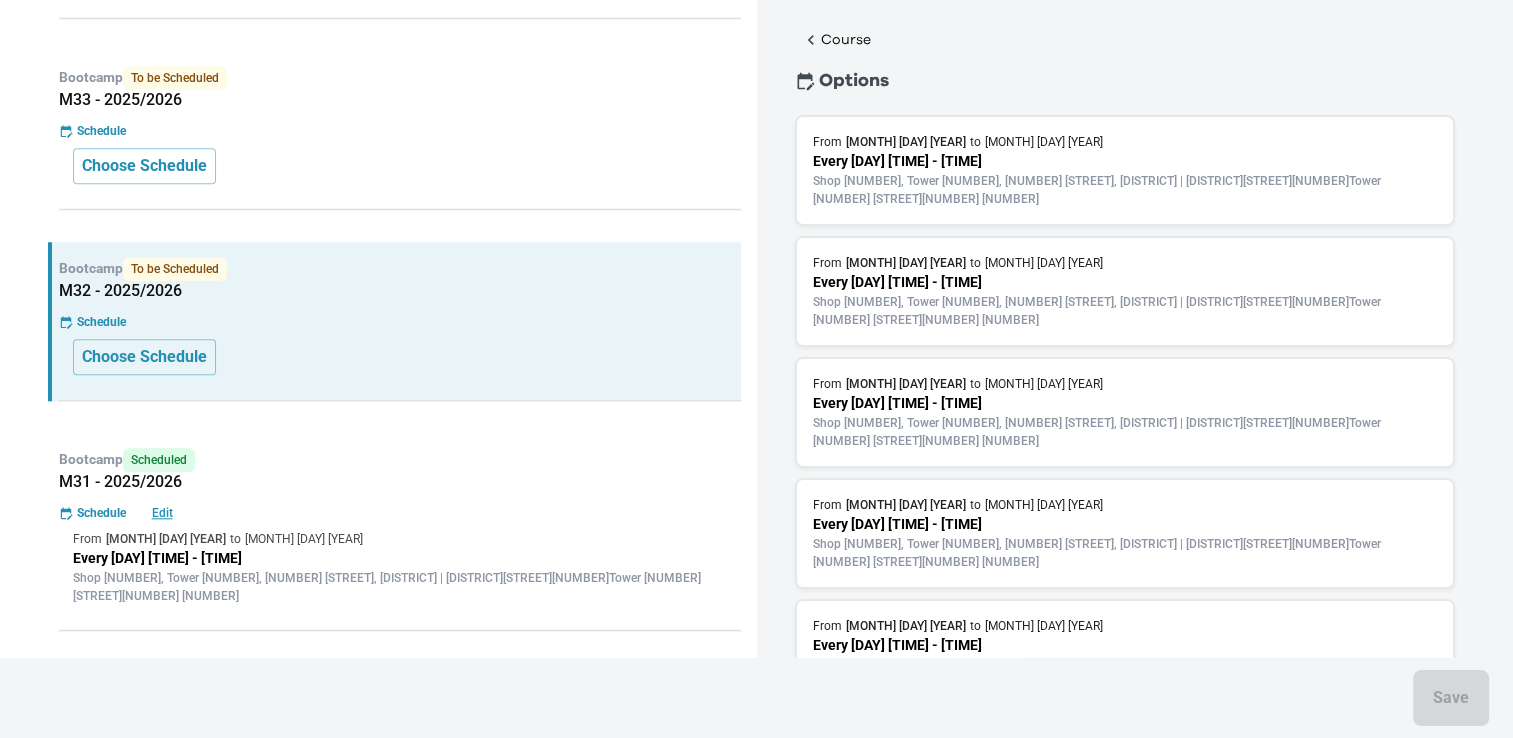 click on "Shop [NUMBER], Tower [NUMBER], [NUMBER] [STREET], [DISTRICT] | [DISTRICT][STREET][NUMBER]Tower [NUMBER] [STREET][NUMBER] [NUMBER]" at bounding box center (1125, 553) 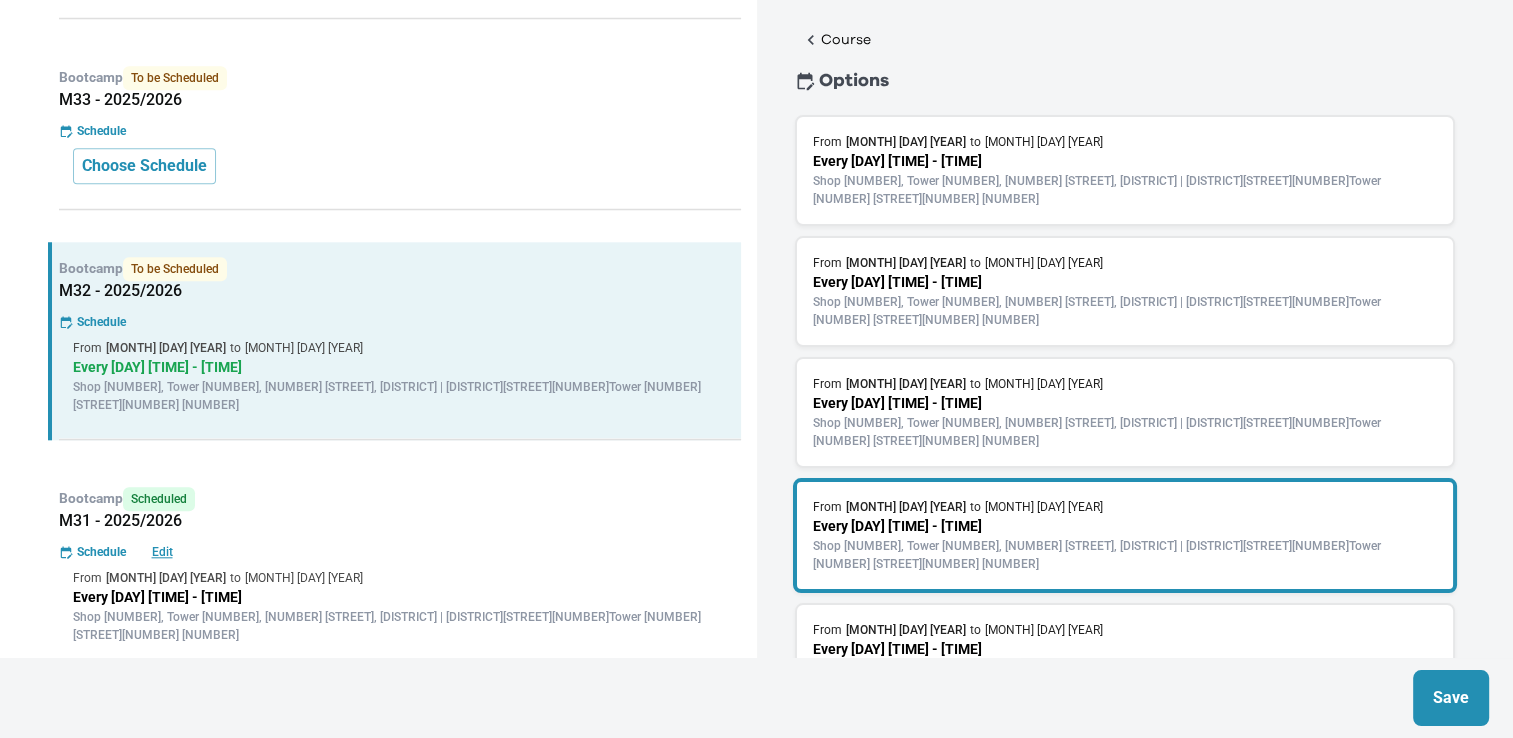 click on "Save" at bounding box center [1451, 698] 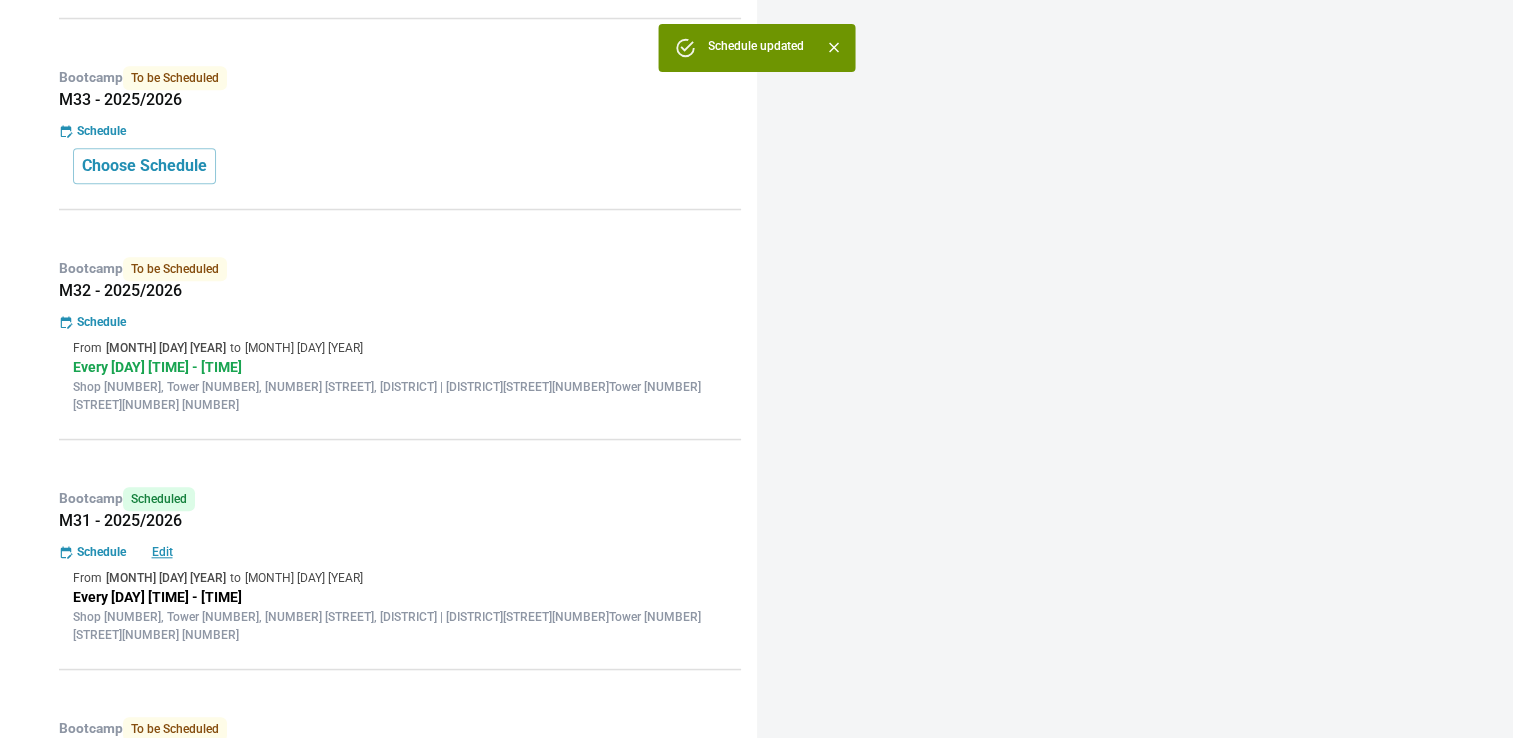scroll, scrollTop: 0, scrollLeft: 0, axis: both 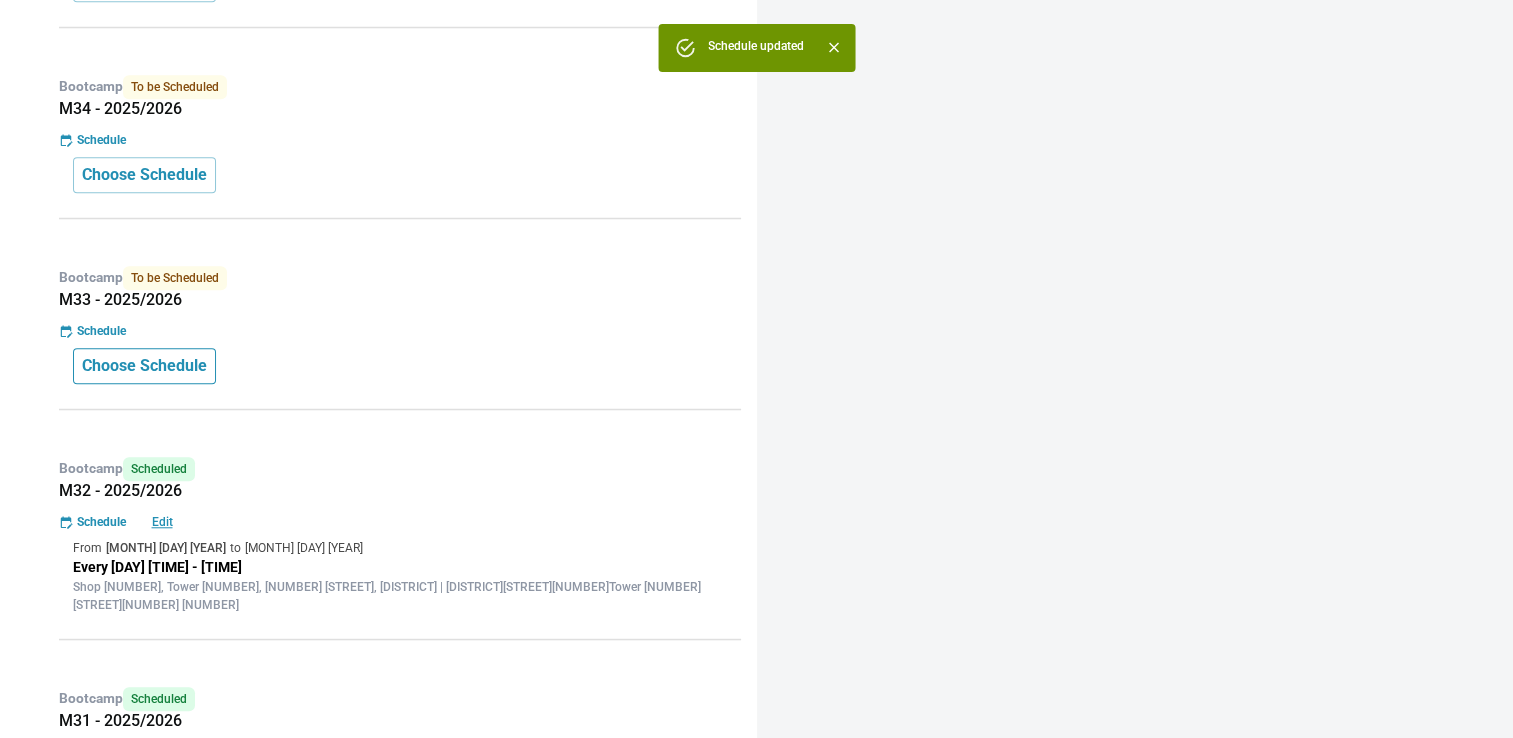 click on "Choose Schedule" at bounding box center (144, 366) 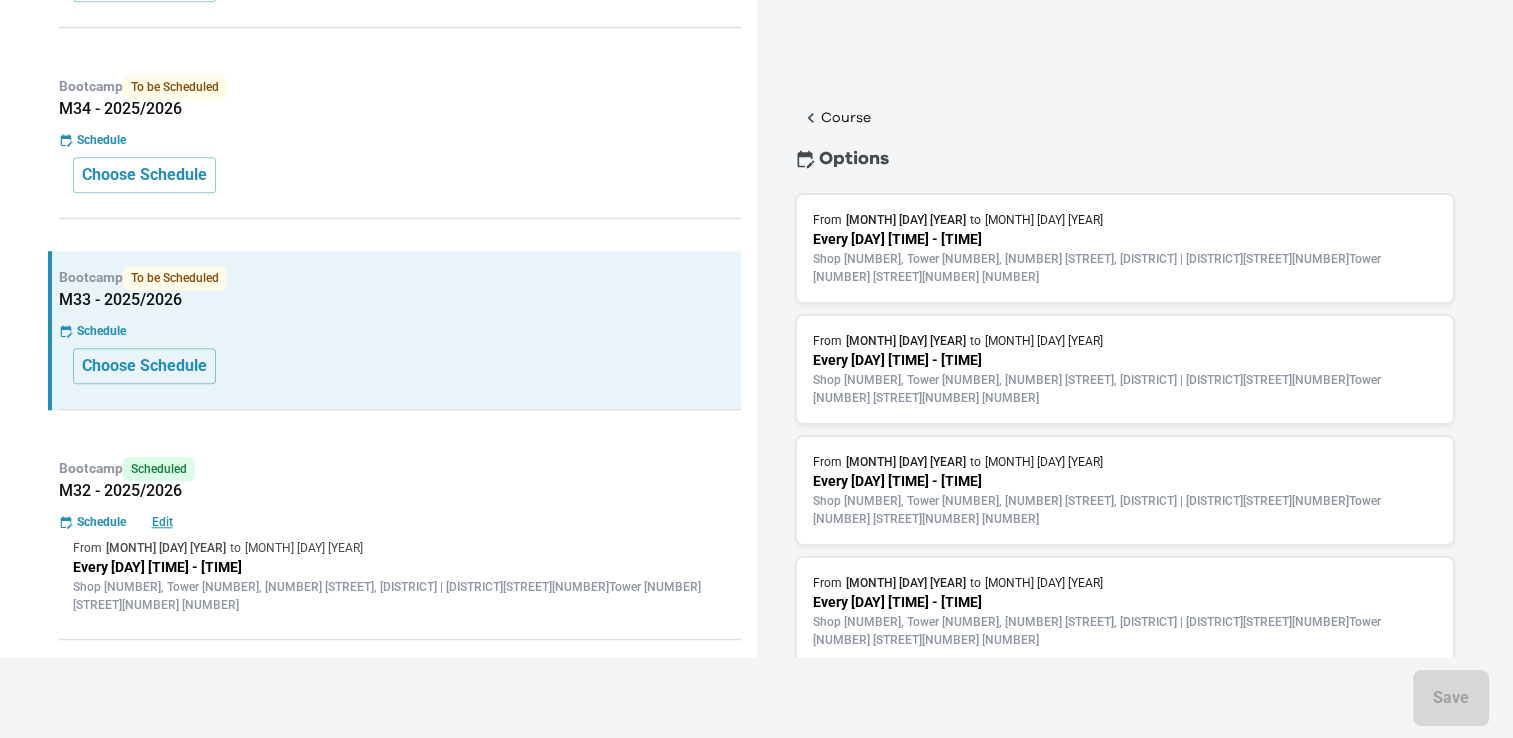 scroll, scrollTop: 78, scrollLeft: 0, axis: vertical 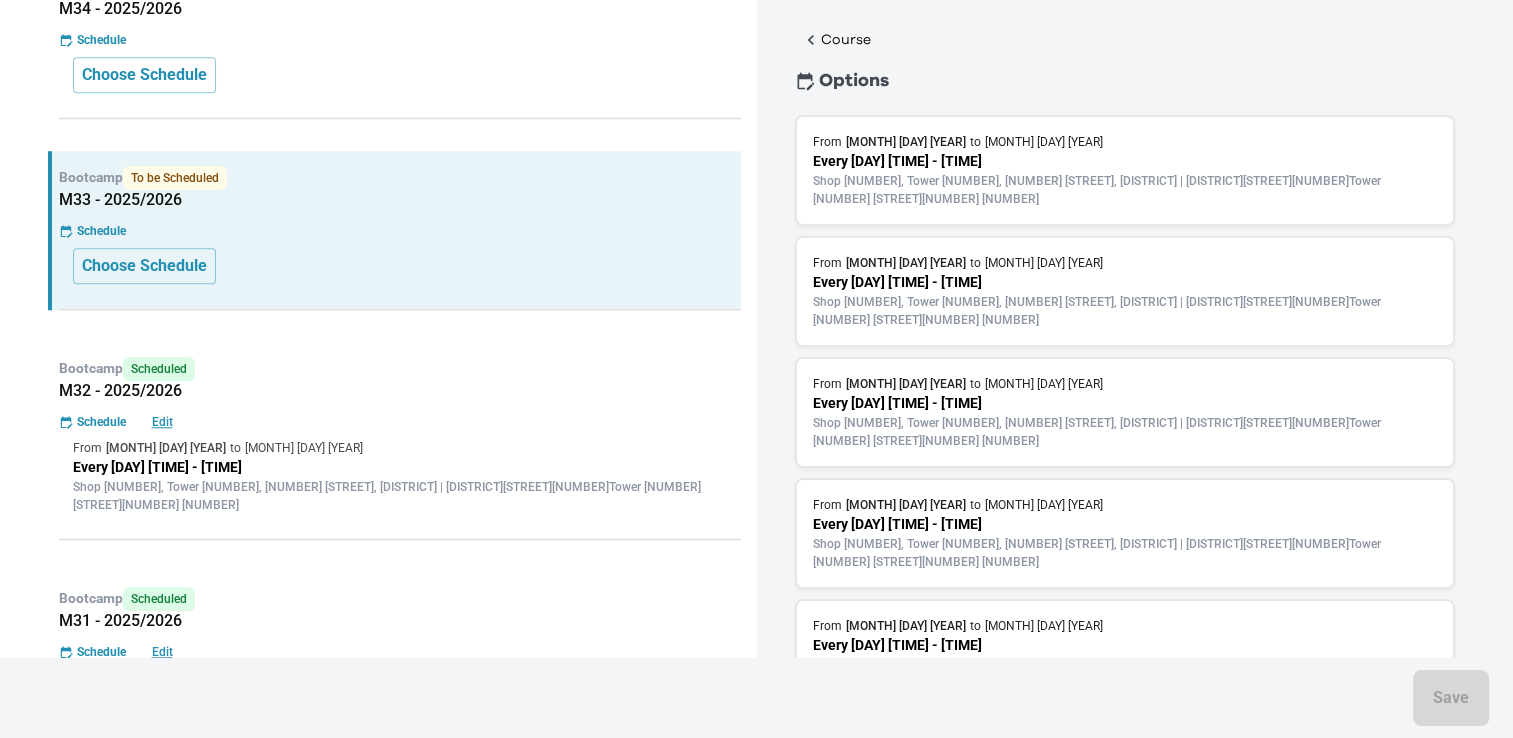 click on "Shop [NUMBER], Tower [NUMBER], [NUMBER] [STREET], [DISTRICT] | [DISTRICT][STREET][NUMBER]Tower [NUMBER] [STREET][NUMBER] [NUMBER]" at bounding box center [1125, 553] 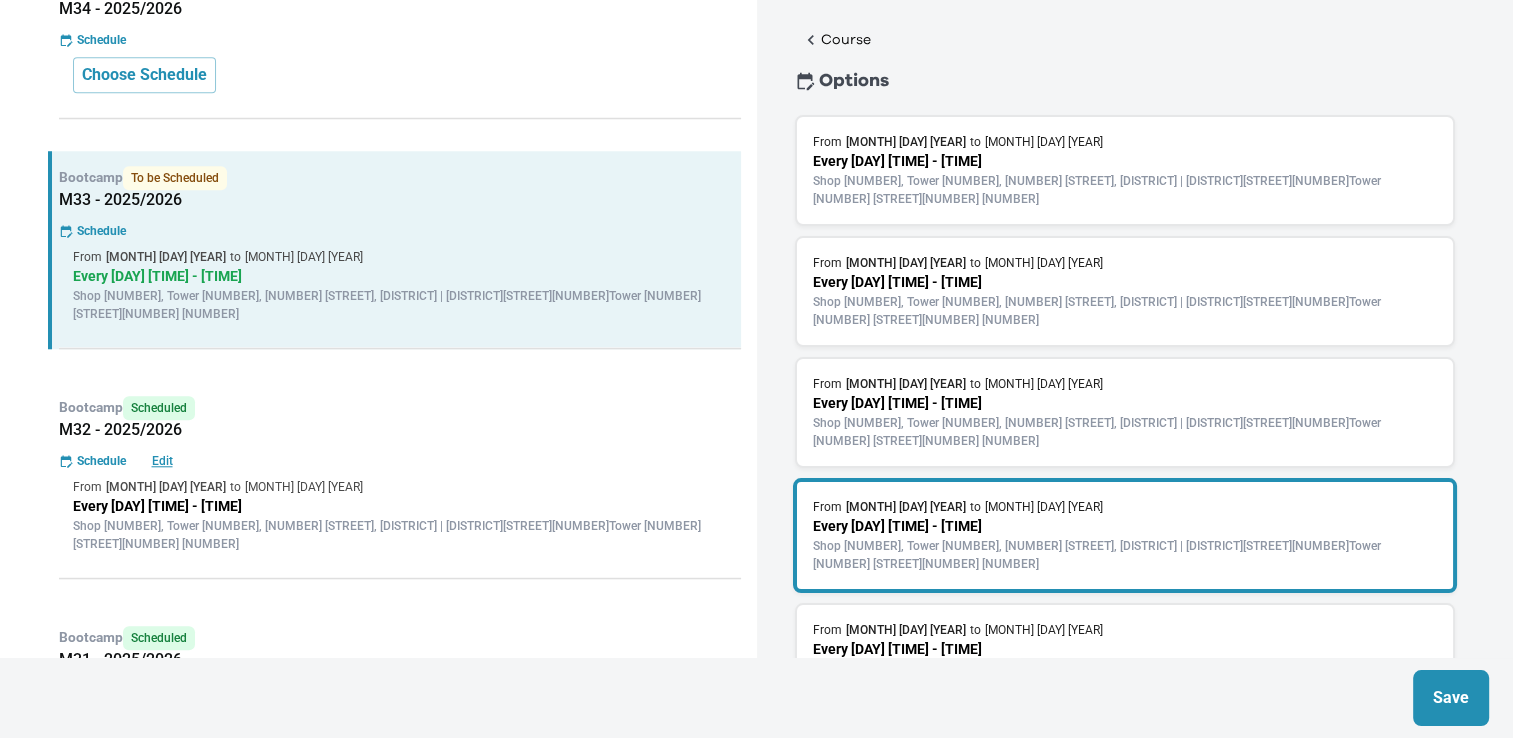 click on "Save" at bounding box center [1451, 698] 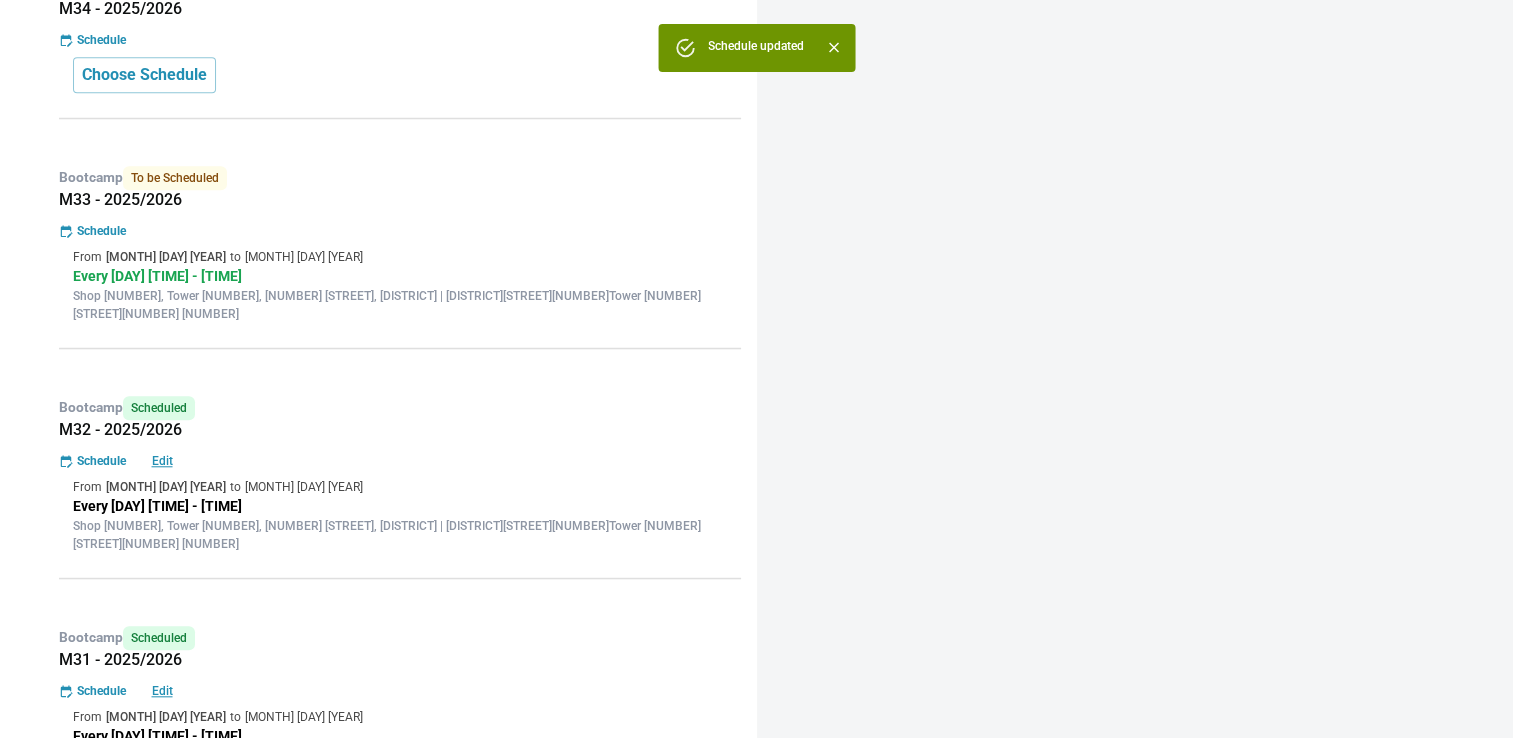 scroll, scrollTop: 0, scrollLeft: 0, axis: both 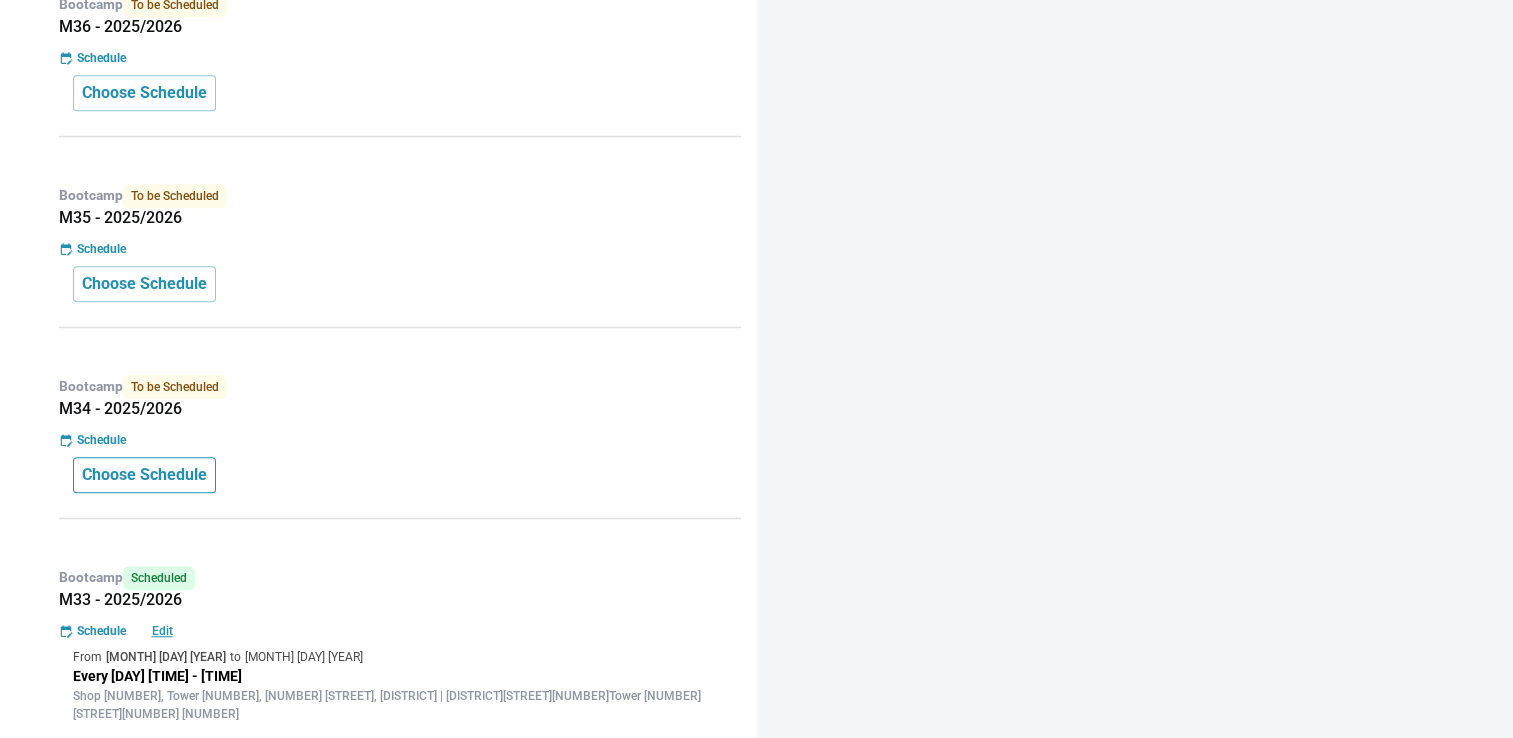 click on "Choose Schedule" at bounding box center (144, 475) 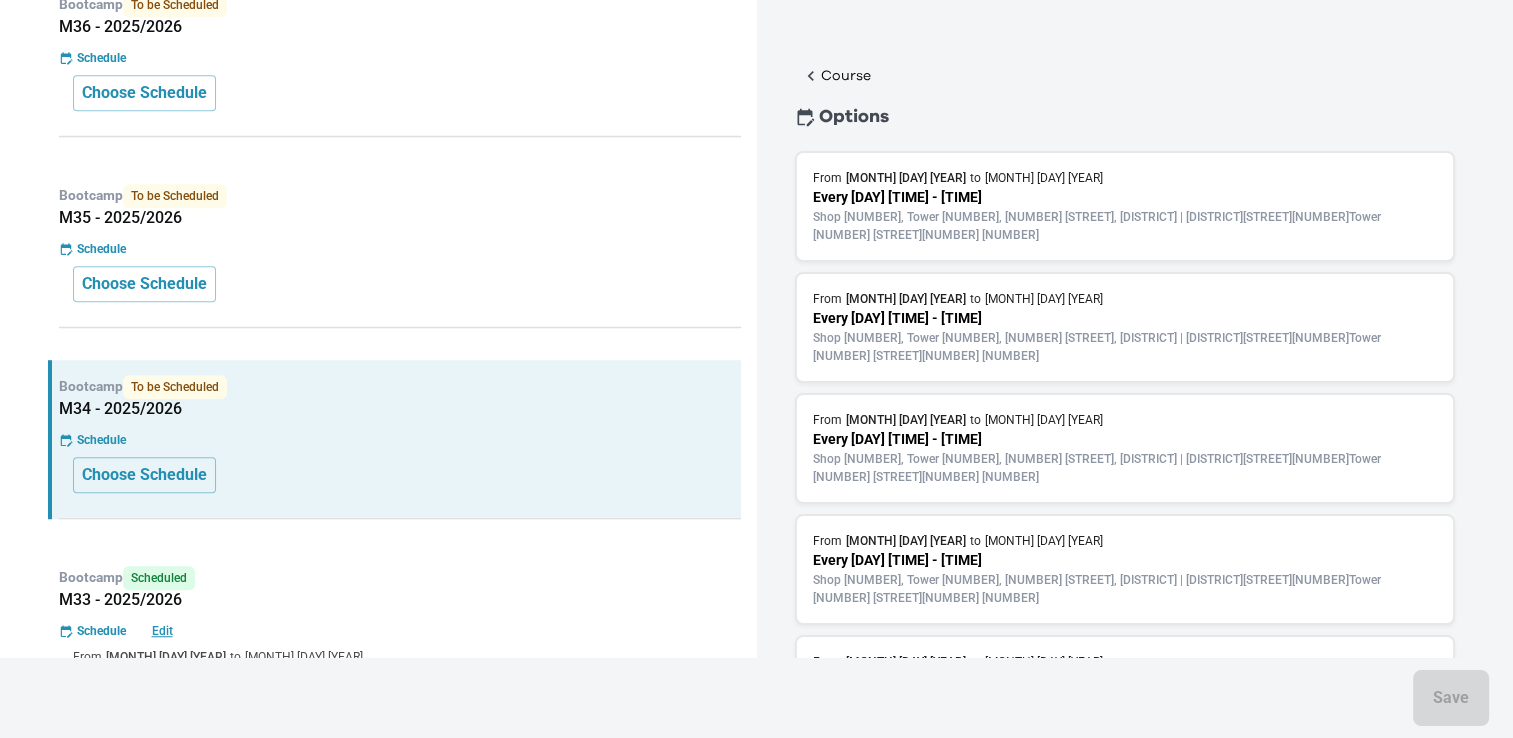 scroll, scrollTop: 78, scrollLeft: 0, axis: vertical 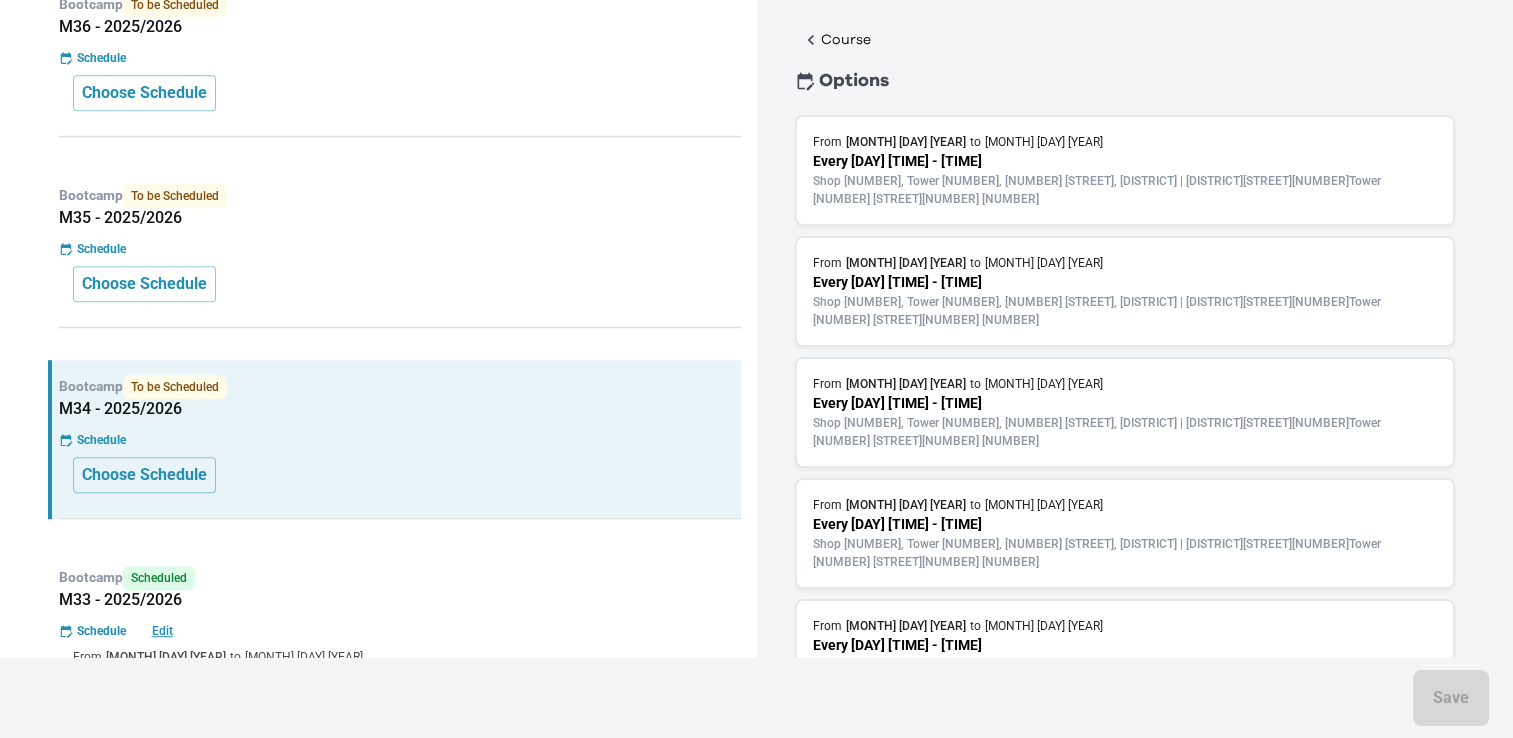 click on "Shop [NUMBER], Tower [NUMBER], [NUMBER] [STREET], [DISTRICT] | [DISTRICT][STREET][NUMBER]Tower [NUMBER] [STREET][NUMBER] [NUMBER]" at bounding box center [1125, 553] 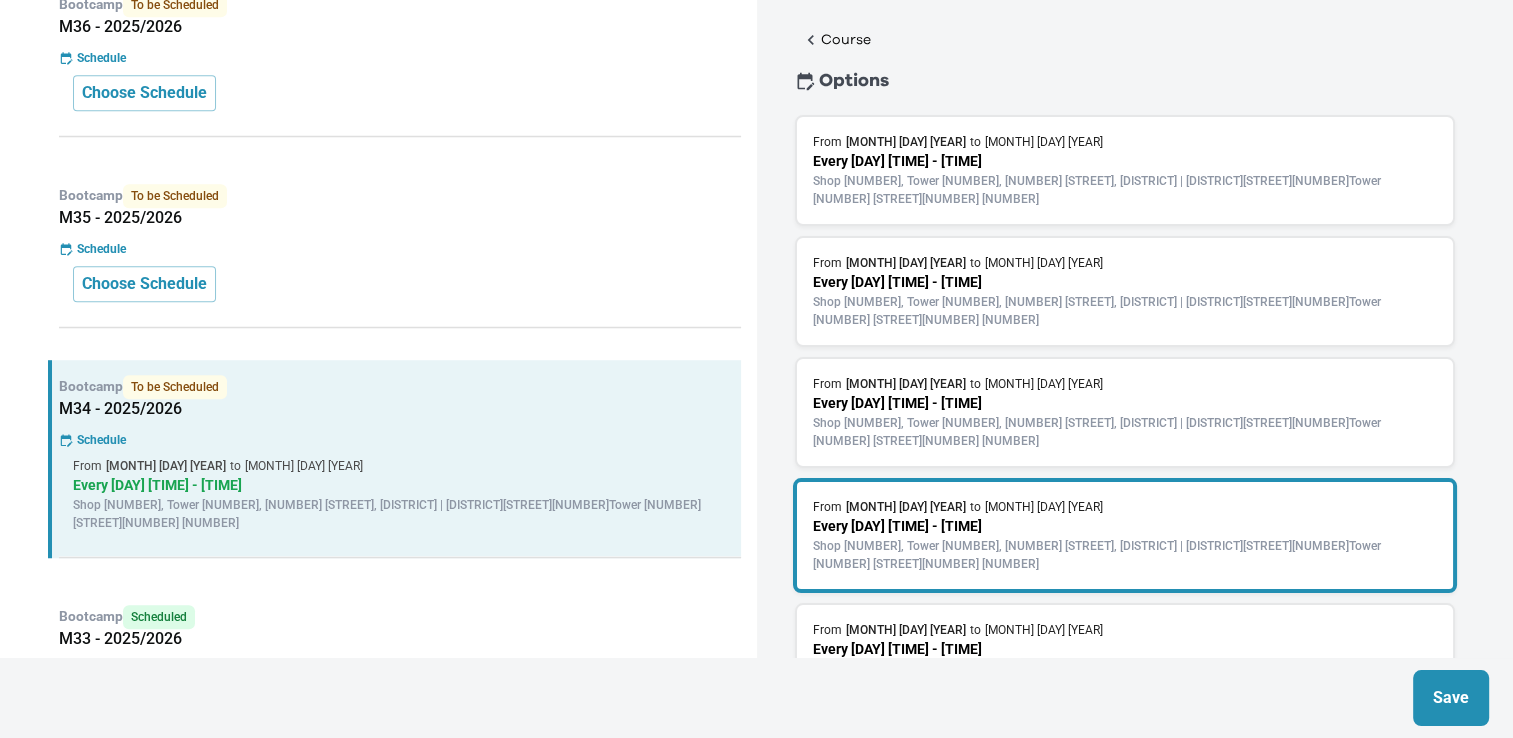 click on "Save" at bounding box center (1451, 698) 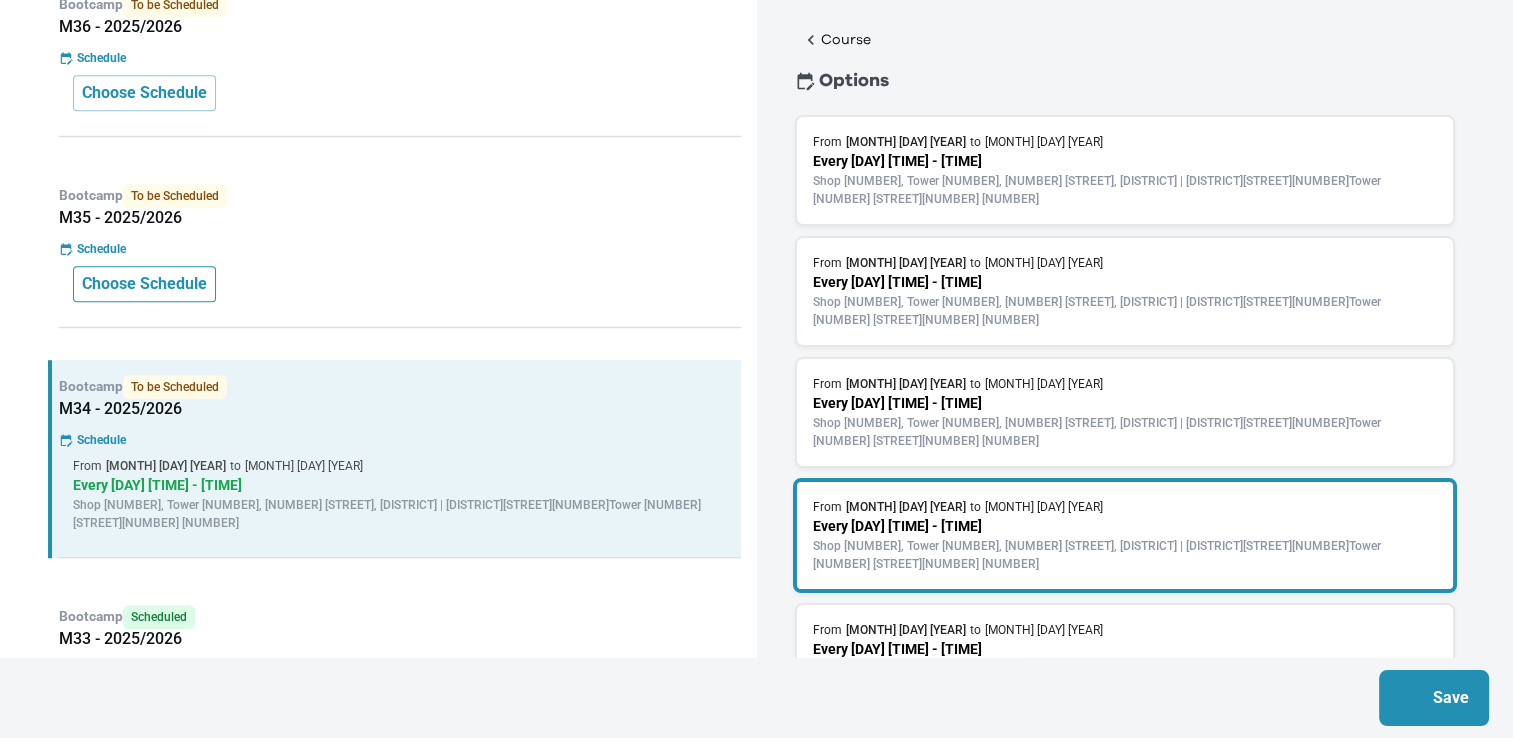 scroll, scrollTop: 0, scrollLeft: 0, axis: both 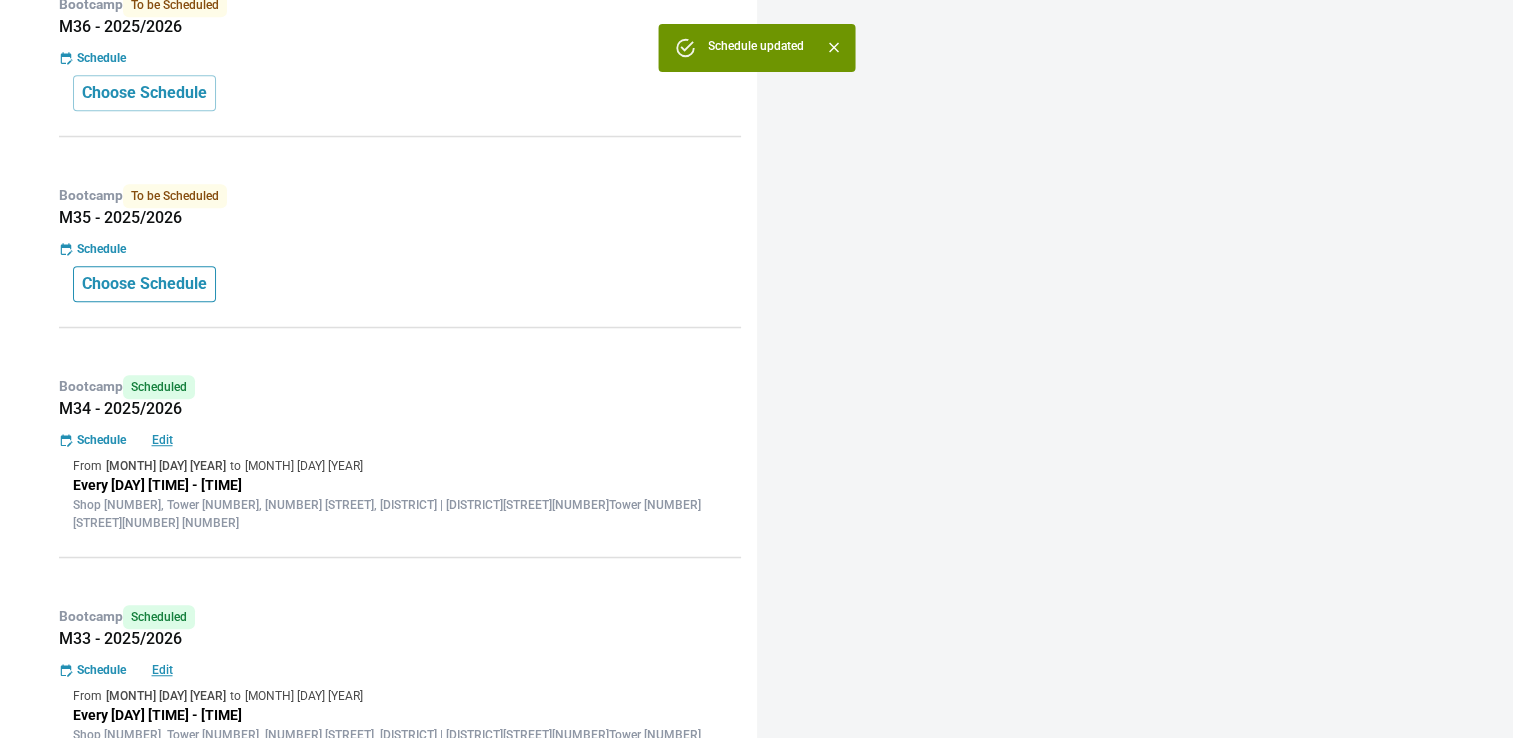 click on "Choose Schedule" at bounding box center [144, 284] 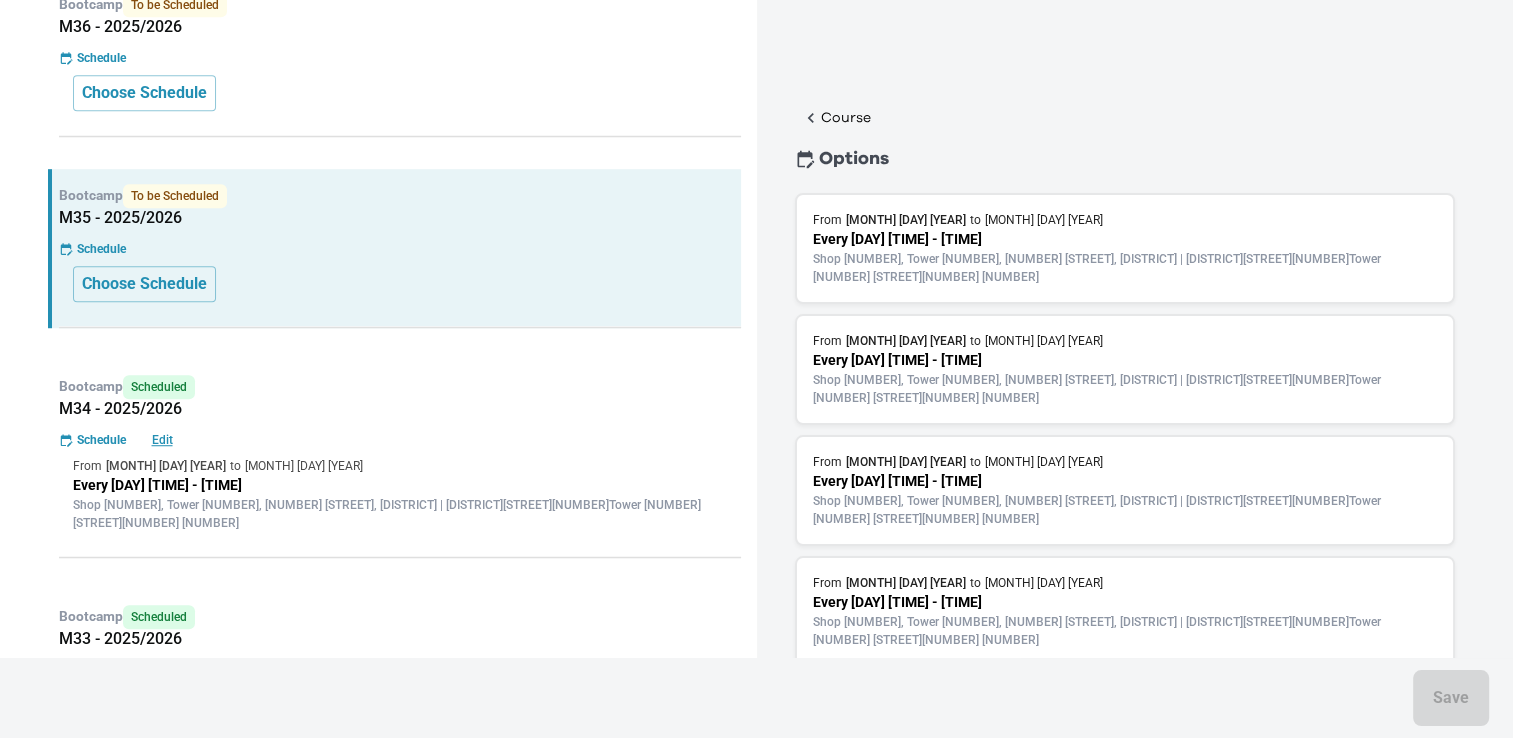 scroll, scrollTop: 78, scrollLeft: 0, axis: vertical 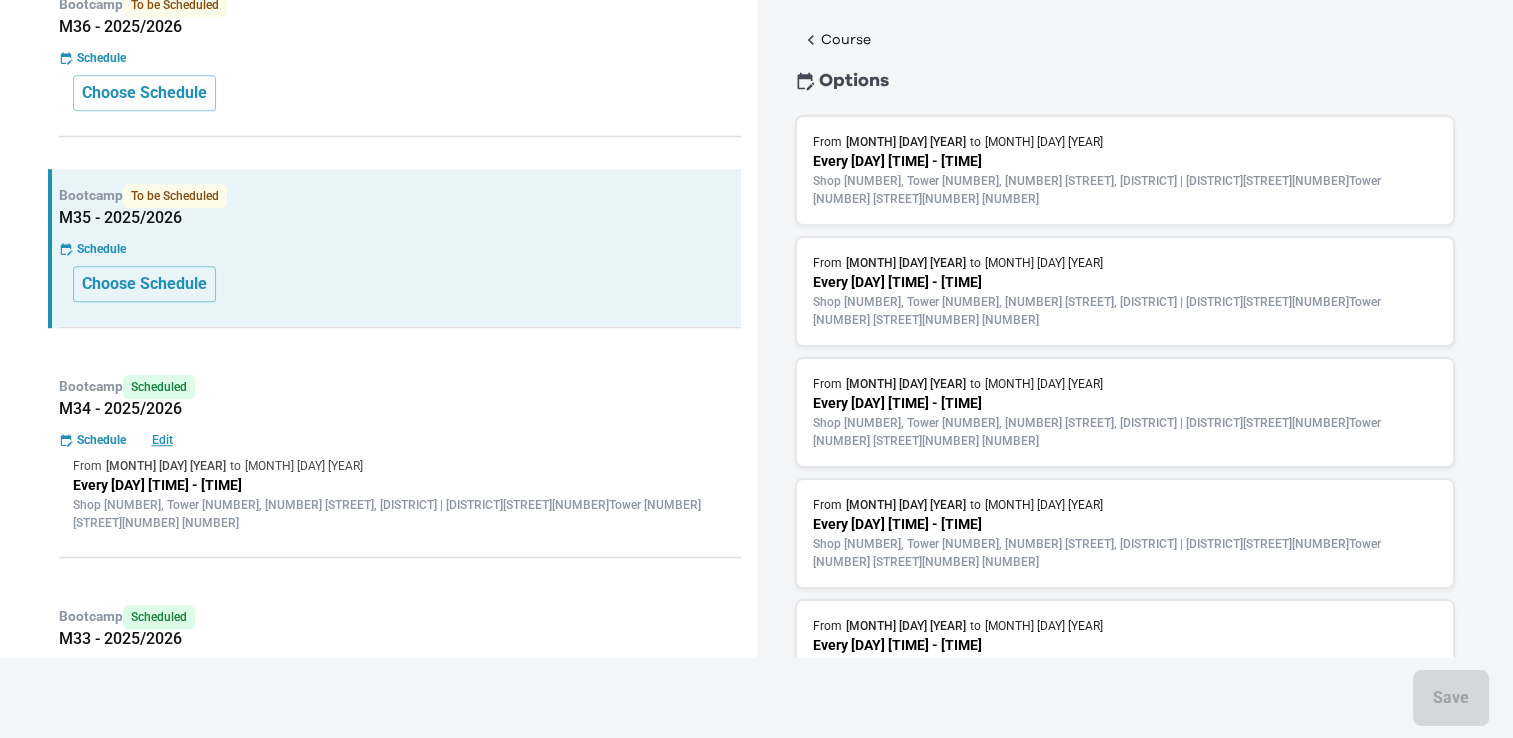 click on "Shop [NUMBER], Tower [NUMBER], [NUMBER] [STREET], [DISTRICT] | [DISTRICT][STREET][NUMBER]Tower [NUMBER] [STREET][NUMBER] [NUMBER]" at bounding box center (1125, 553) 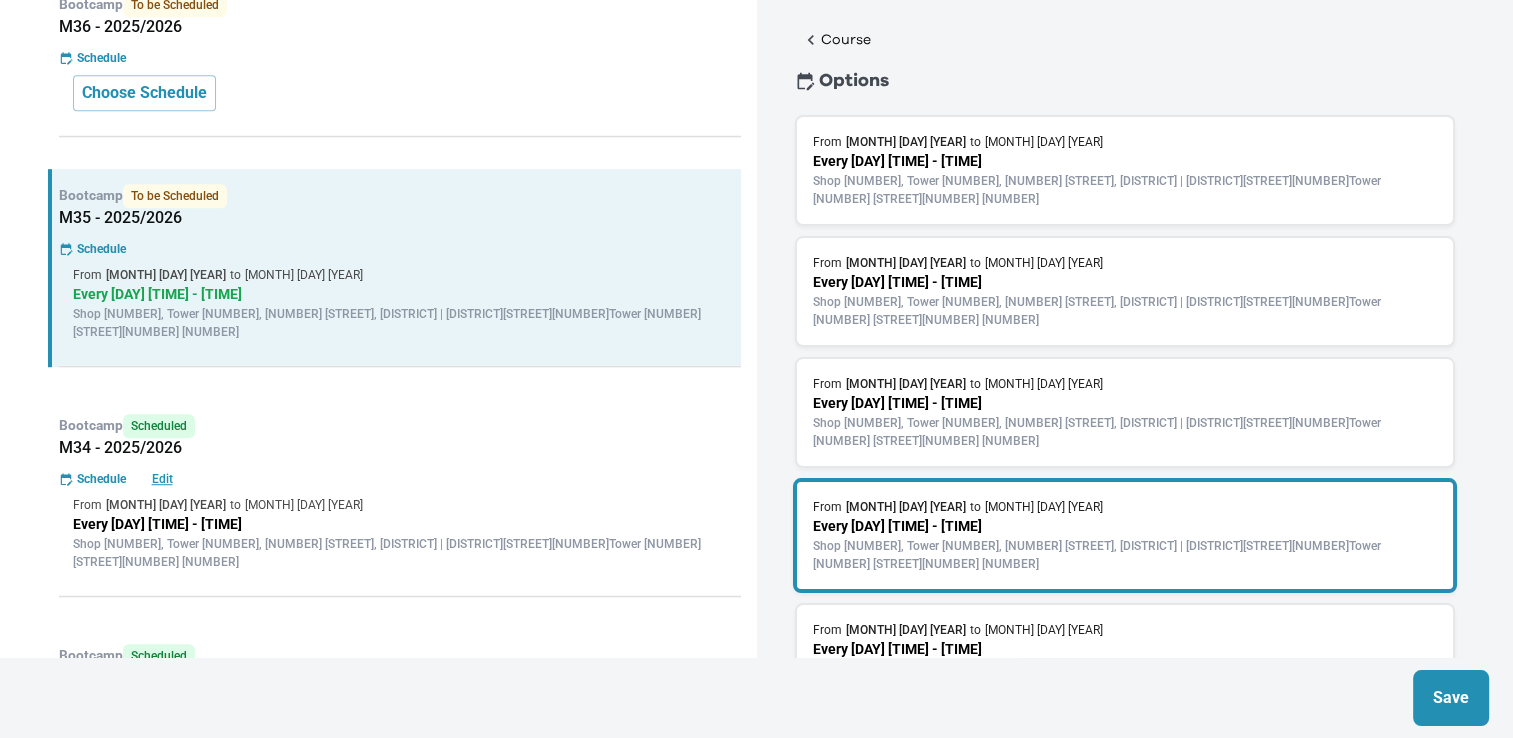 click on "Save" at bounding box center (1451, 698) 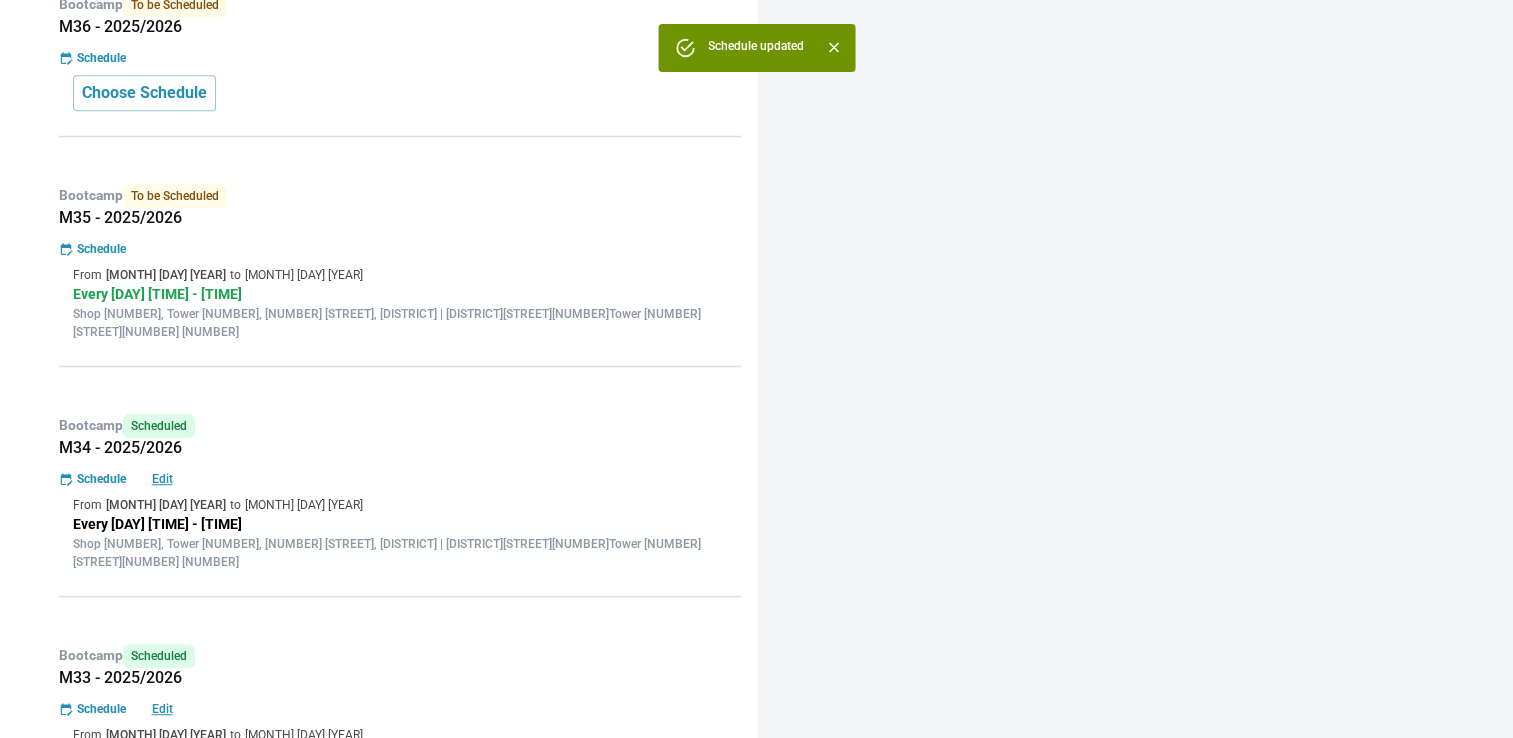 scroll, scrollTop: 0, scrollLeft: 0, axis: both 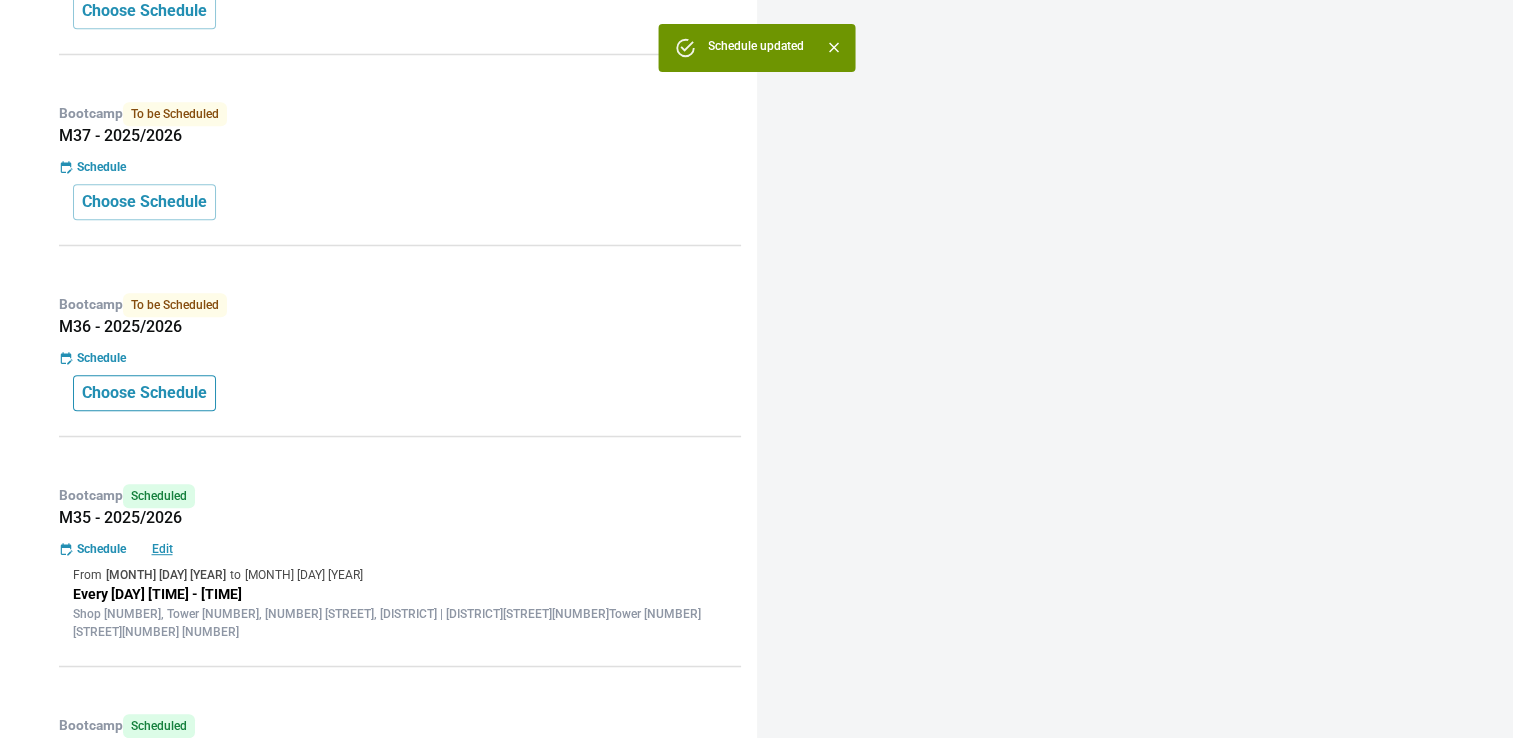 click on "Choose Schedule" at bounding box center (144, 393) 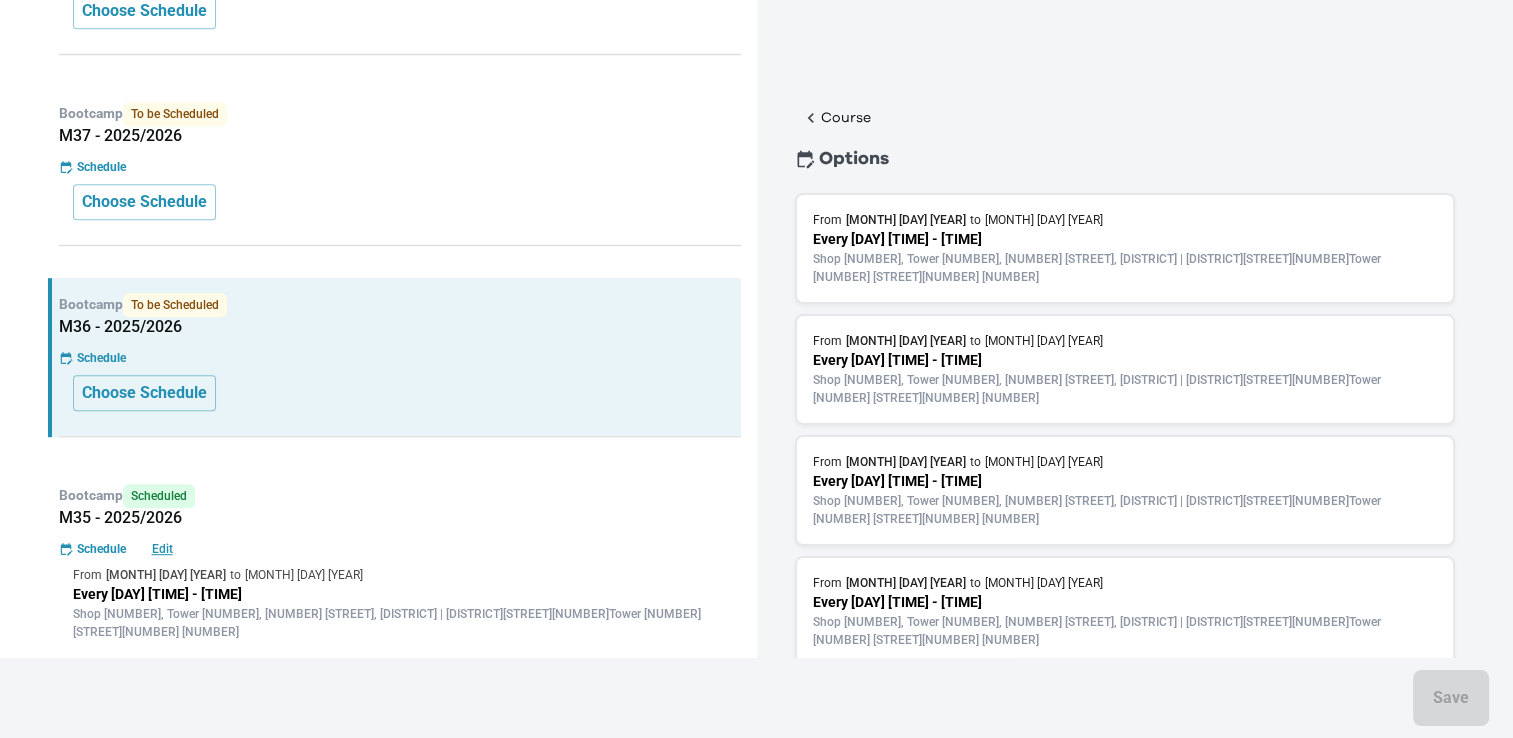 scroll, scrollTop: 78, scrollLeft: 0, axis: vertical 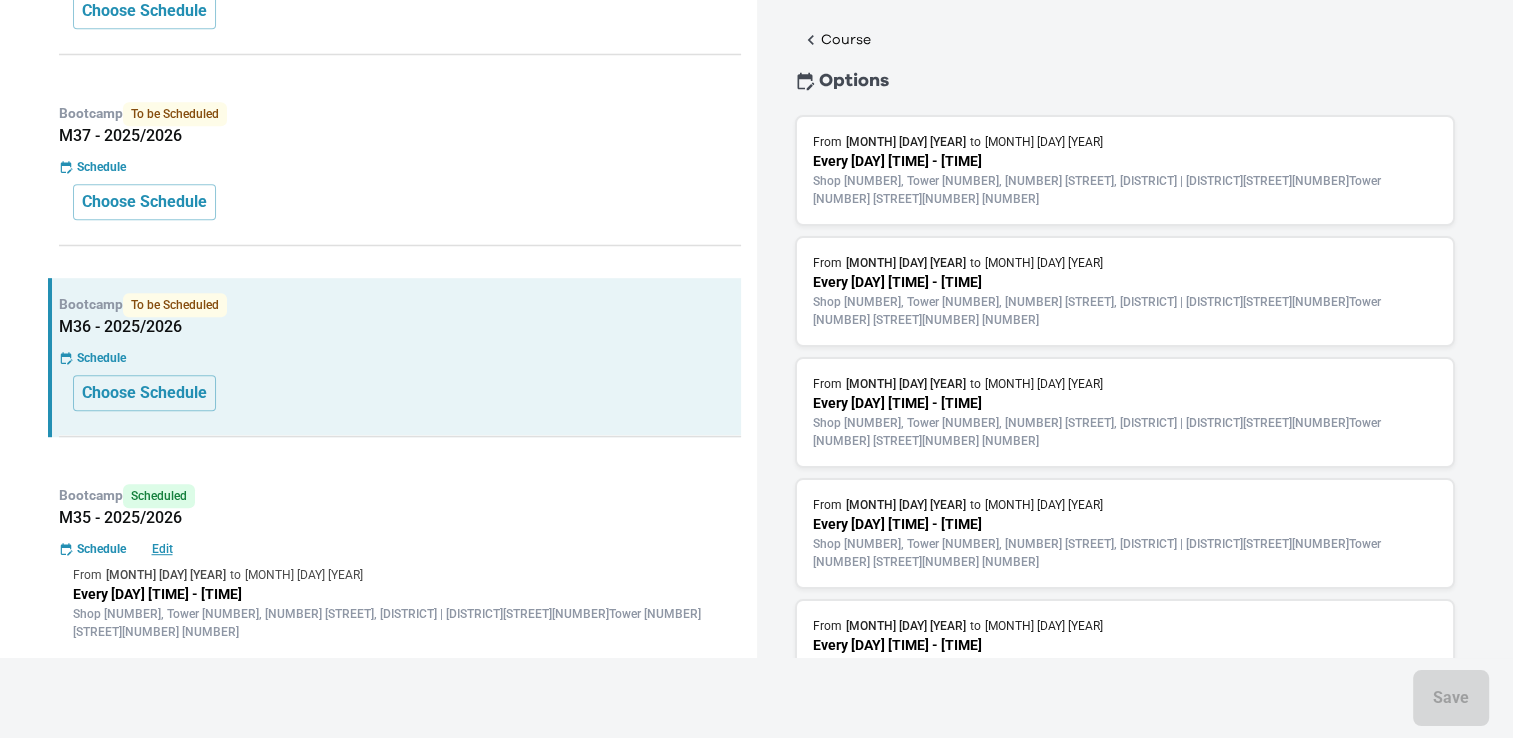 click on "Every [DAY] [TIME] - [TIME]" at bounding box center [1125, 524] 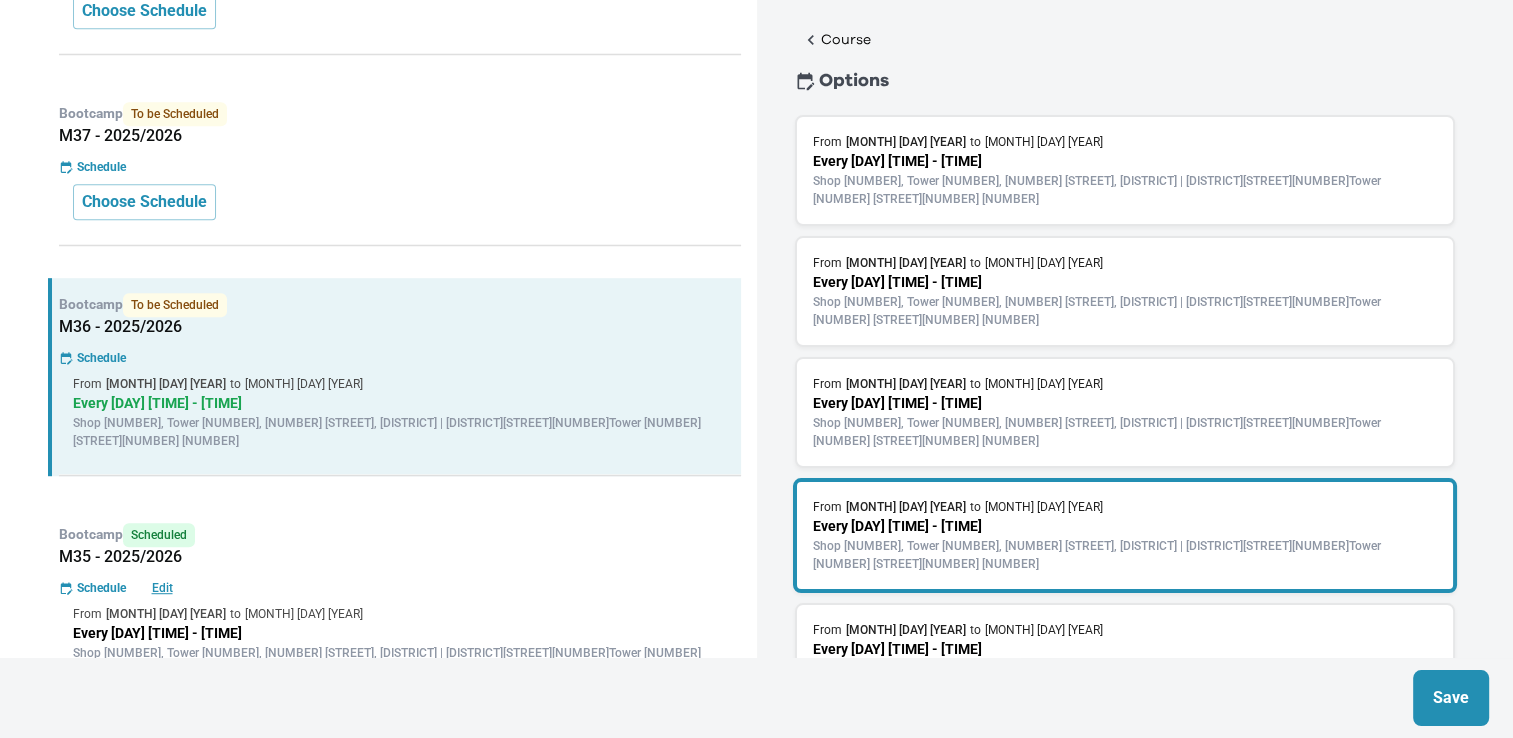 click on "Save" at bounding box center (1451, 698) 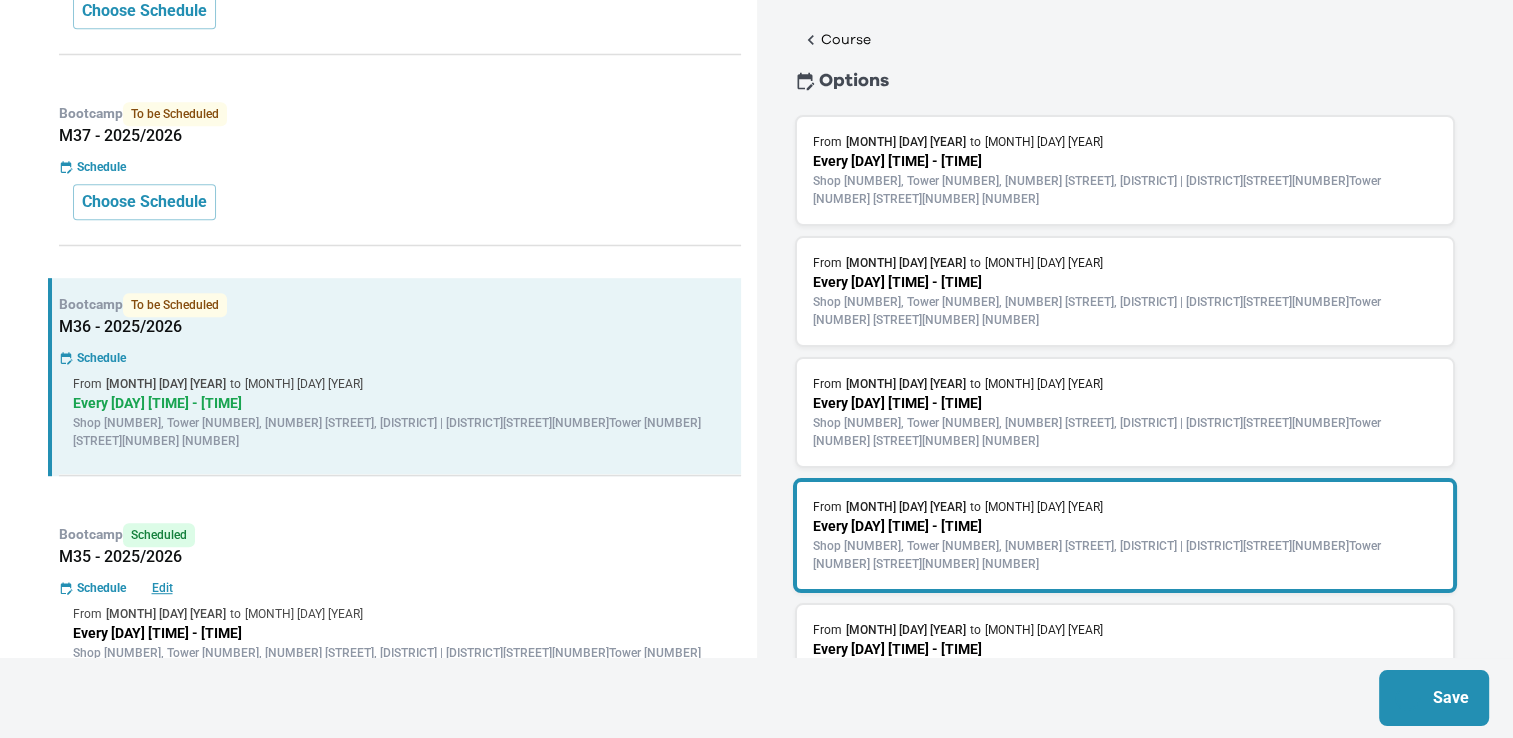 scroll, scrollTop: 0, scrollLeft: 0, axis: both 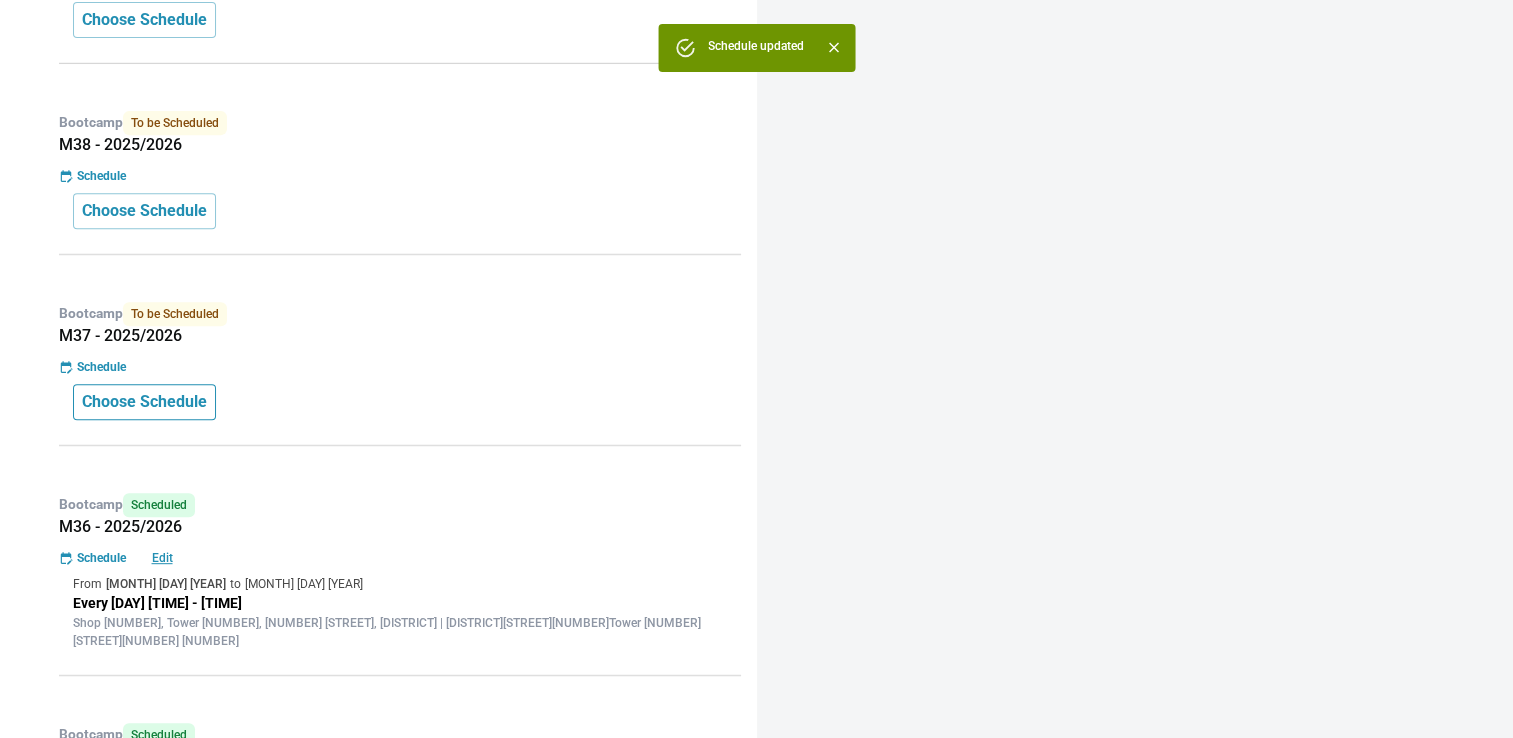 click on "Choose Schedule" at bounding box center [144, 402] 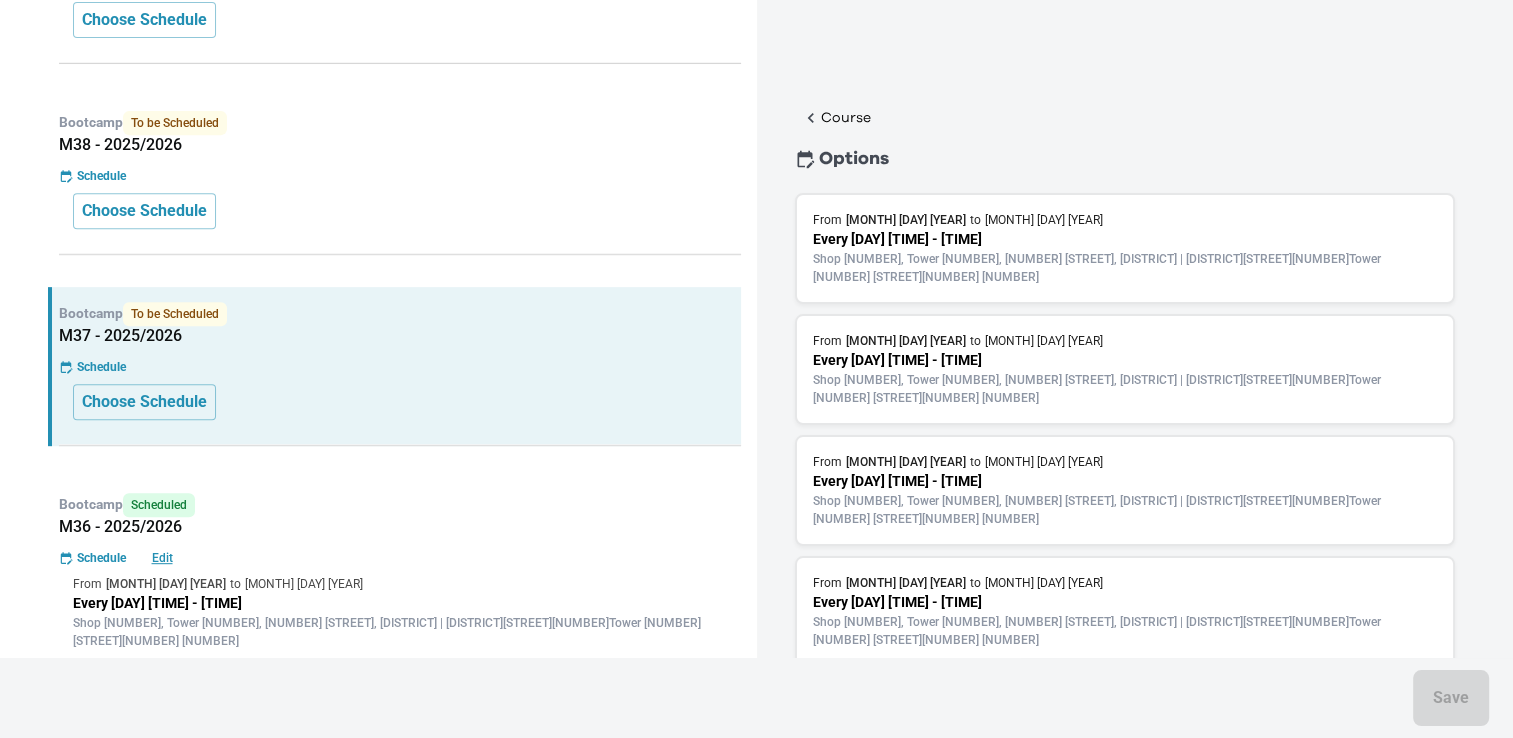 scroll, scrollTop: 78, scrollLeft: 0, axis: vertical 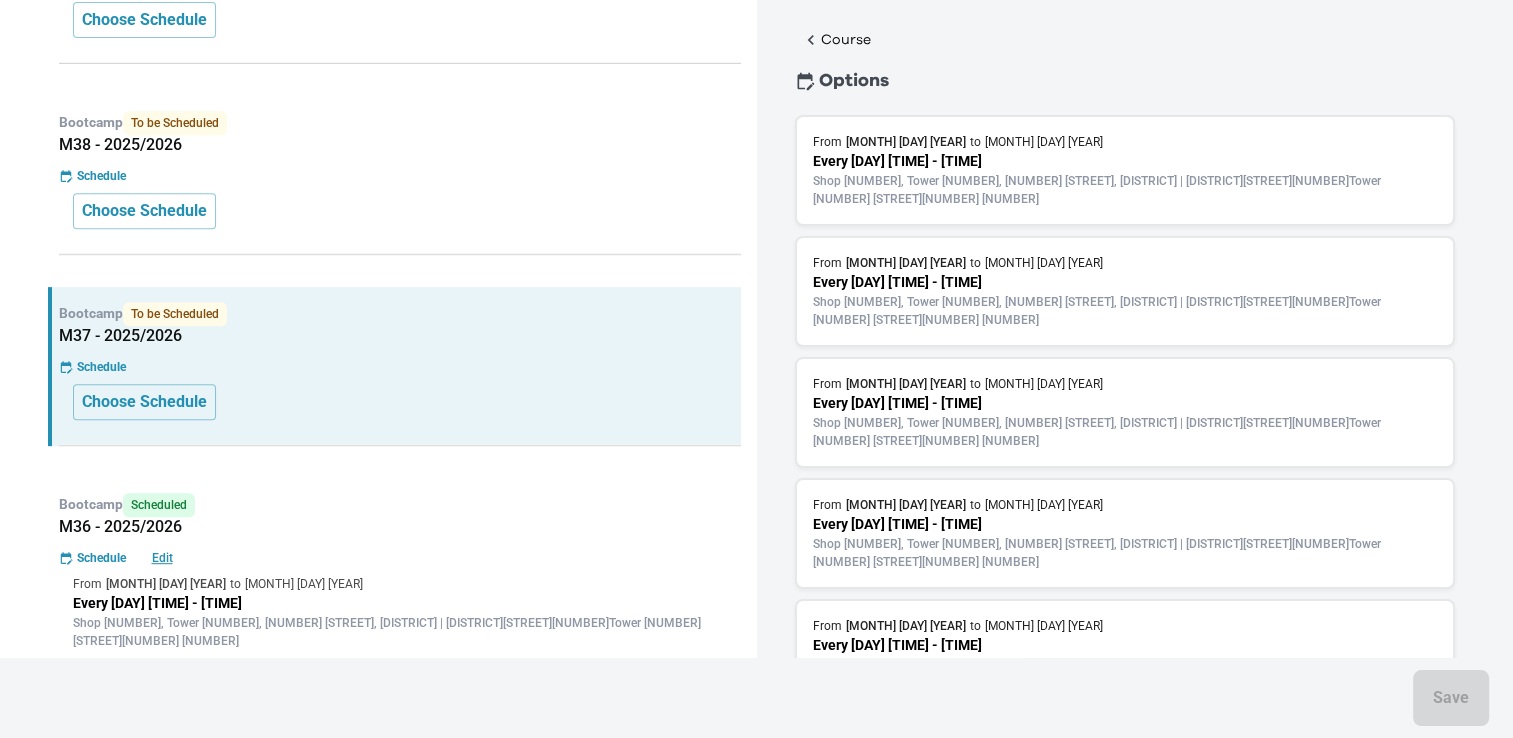 click on "Shop [NUMBER], Tower [NUMBER], [NUMBER] [STREET], [DISTRICT] | [DISTRICT][STREET][NUMBER]Tower [NUMBER] [STREET][NUMBER] [NUMBER]" at bounding box center [1125, 553] 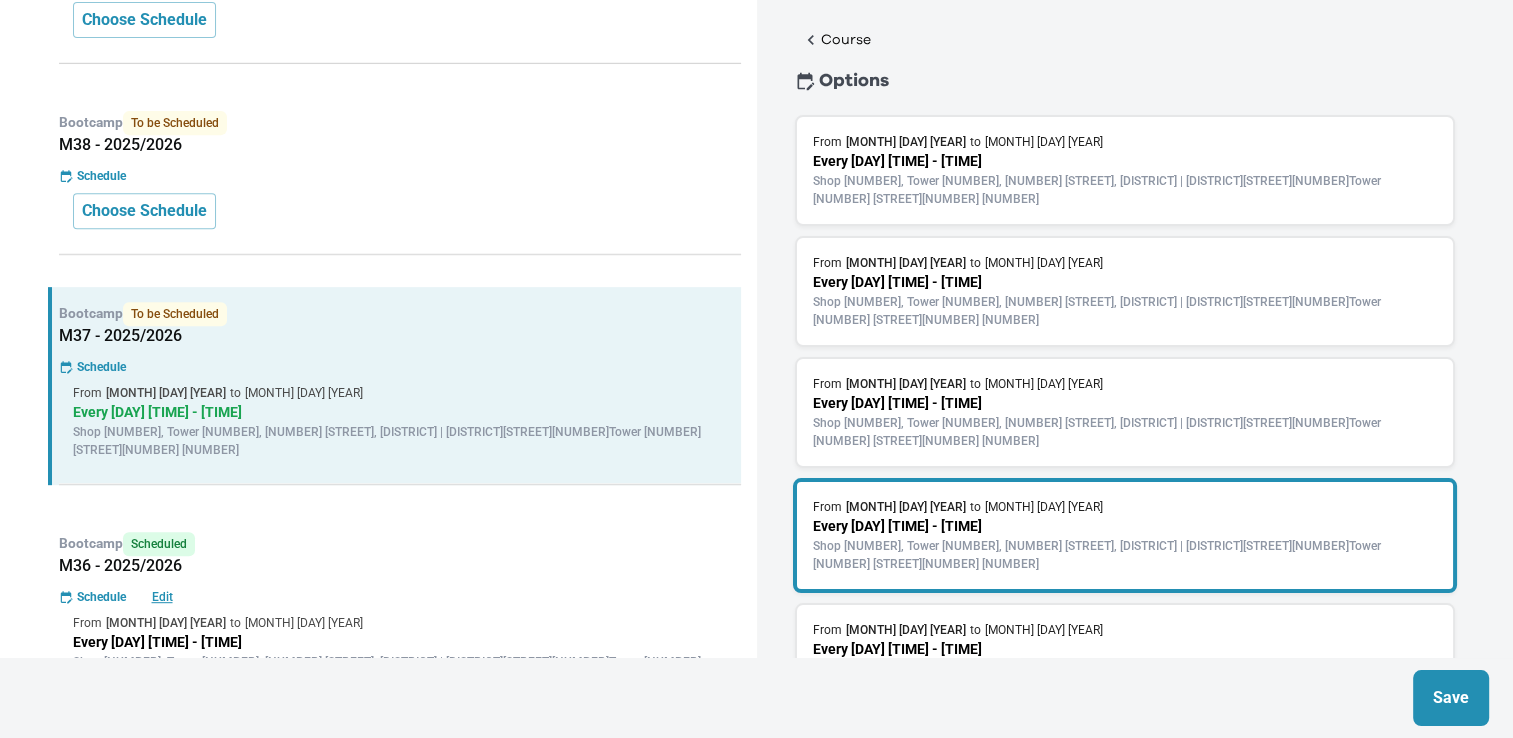 click on "Save" at bounding box center [1451, 698] 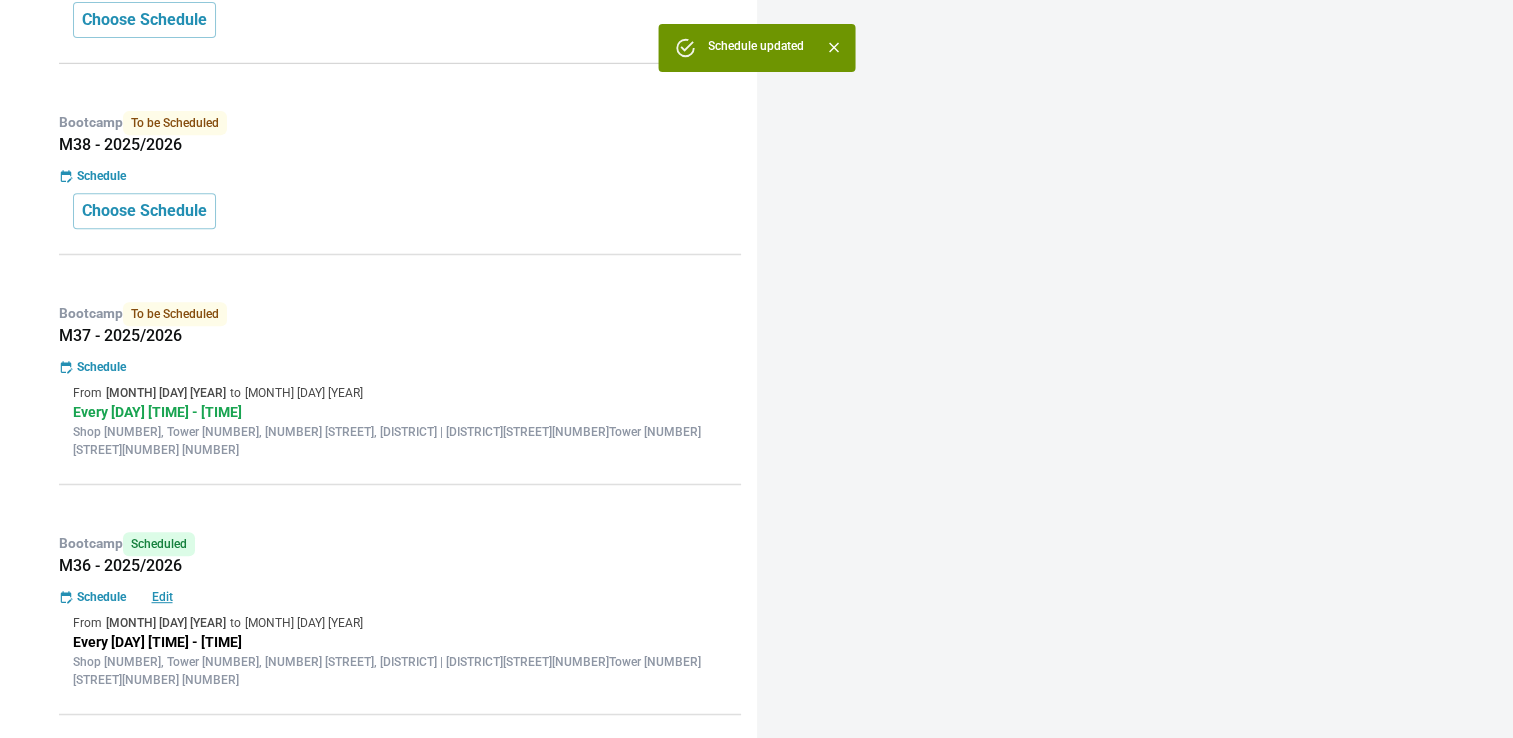 scroll, scrollTop: 0, scrollLeft: 0, axis: both 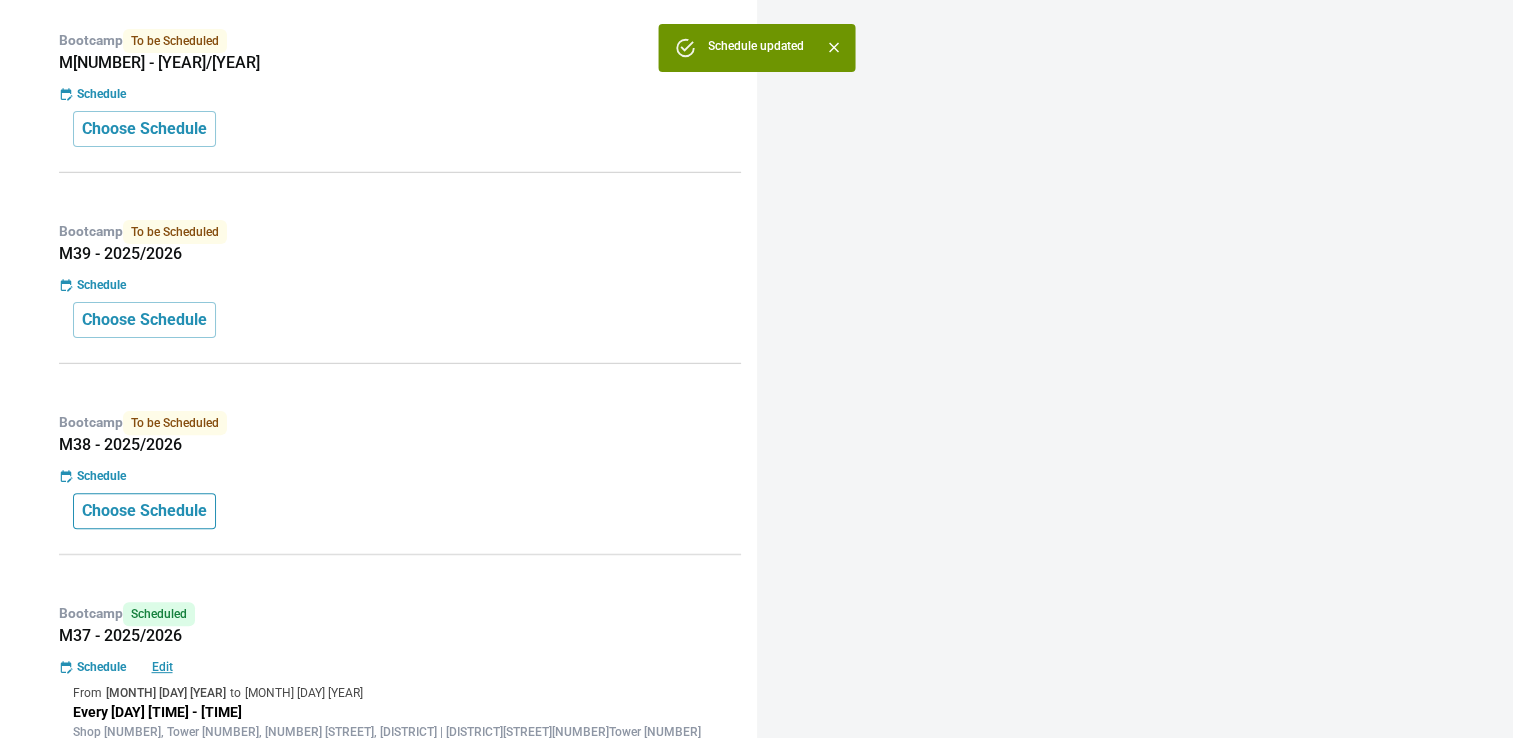 click on "Choose Schedule" at bounding box center (144, 511) 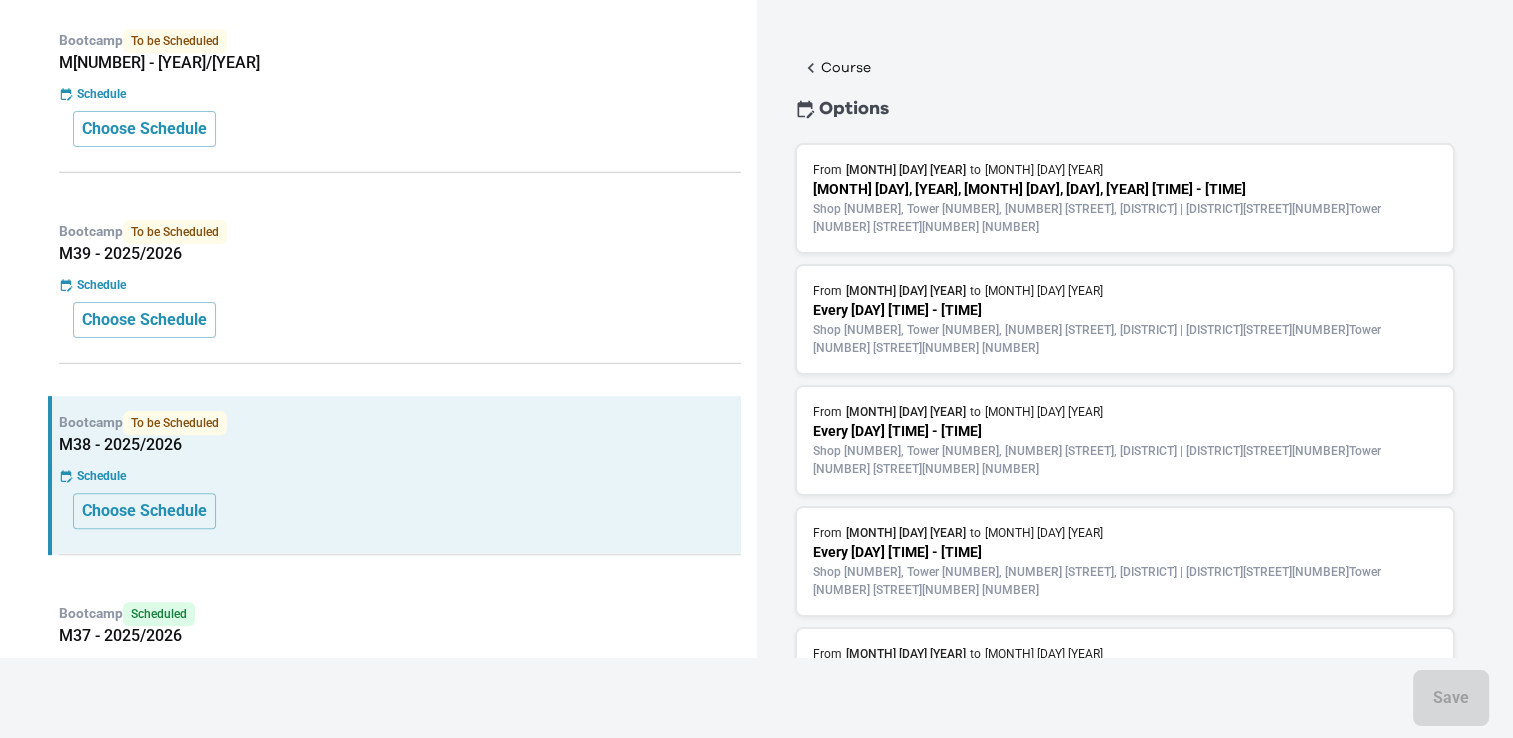 scroll, scrollTop: 78, scrollLeft: 0, axis: vertical 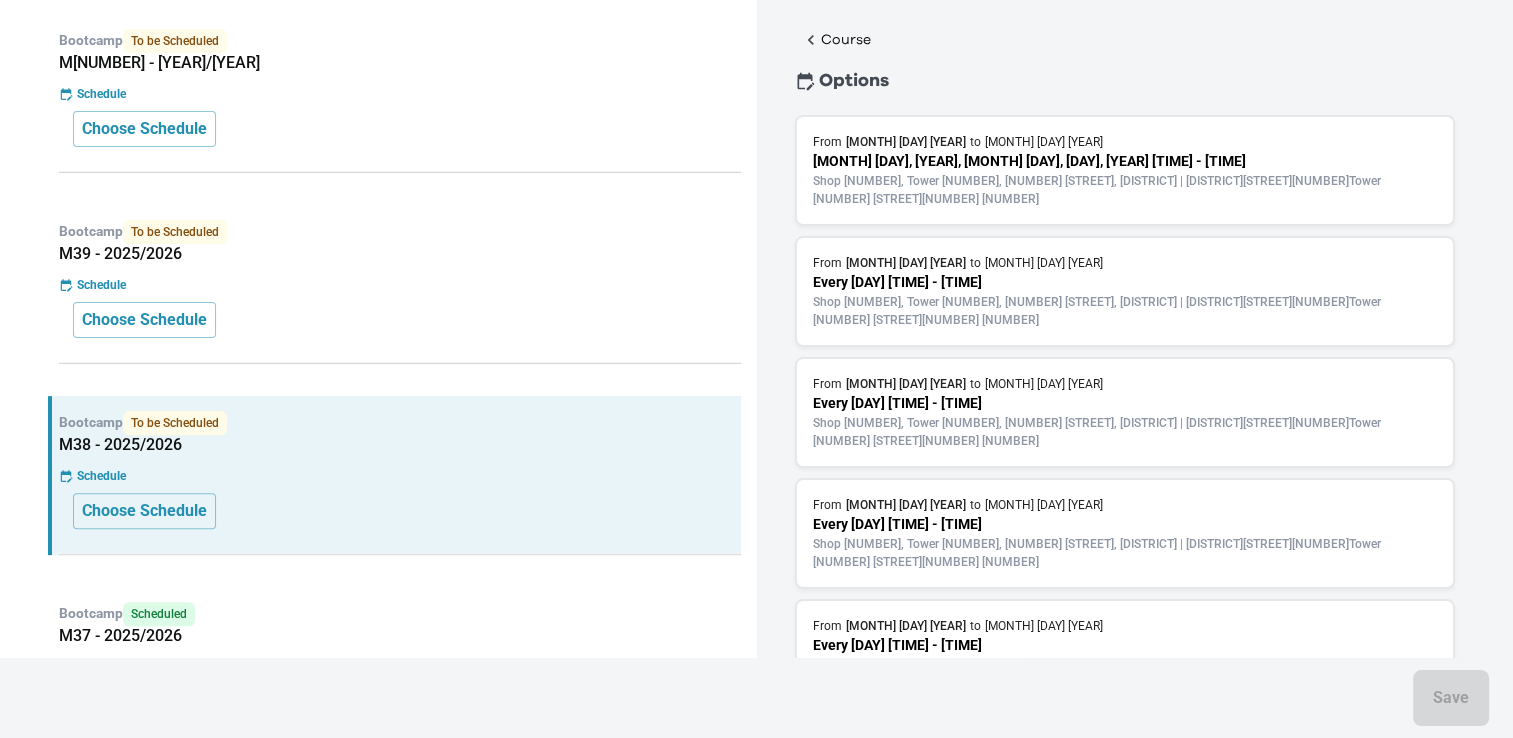 click on "Shop [NUMBER], Tower [NUMBER], [NUMBER] [STREET], [DISTRICT] | [DISTRICT][STREET][NUMBER]Tower [NUMBER] [STREET][NUMBER] [NUMBER]" at bounding box center [1125, 674] 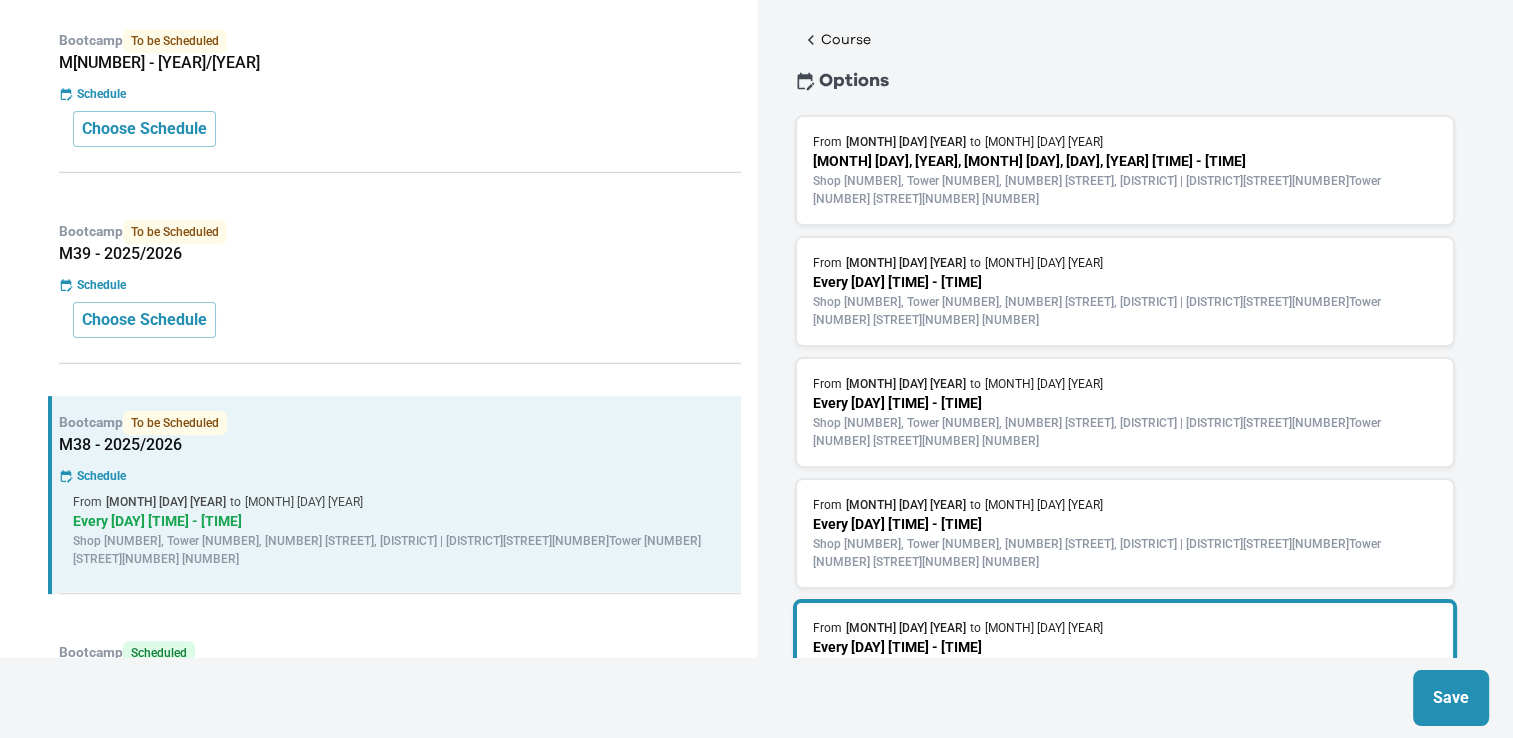 click on "Save" at bounding box center [1451, 698] 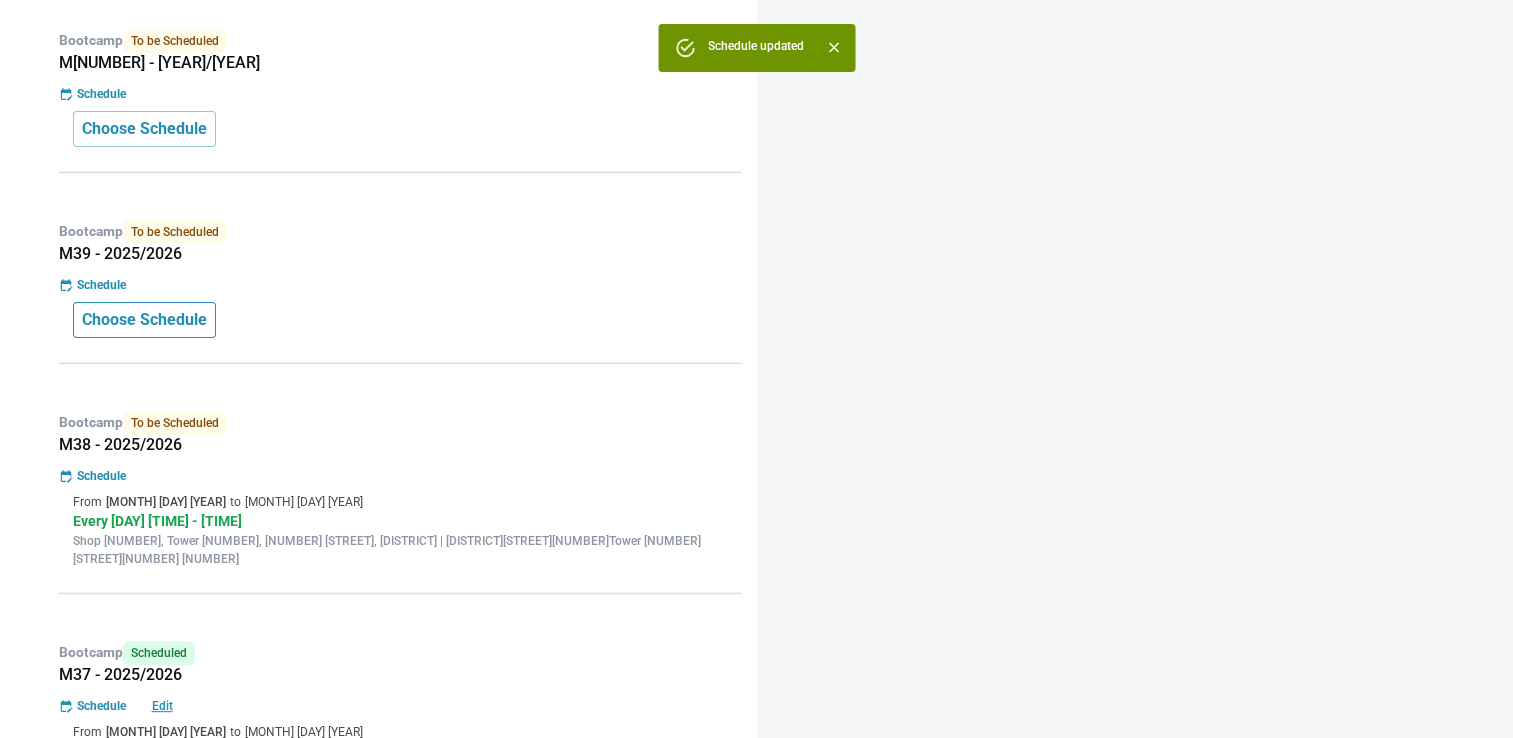scroll, scrollTop: 0, scrollLeft: 0, axis: both 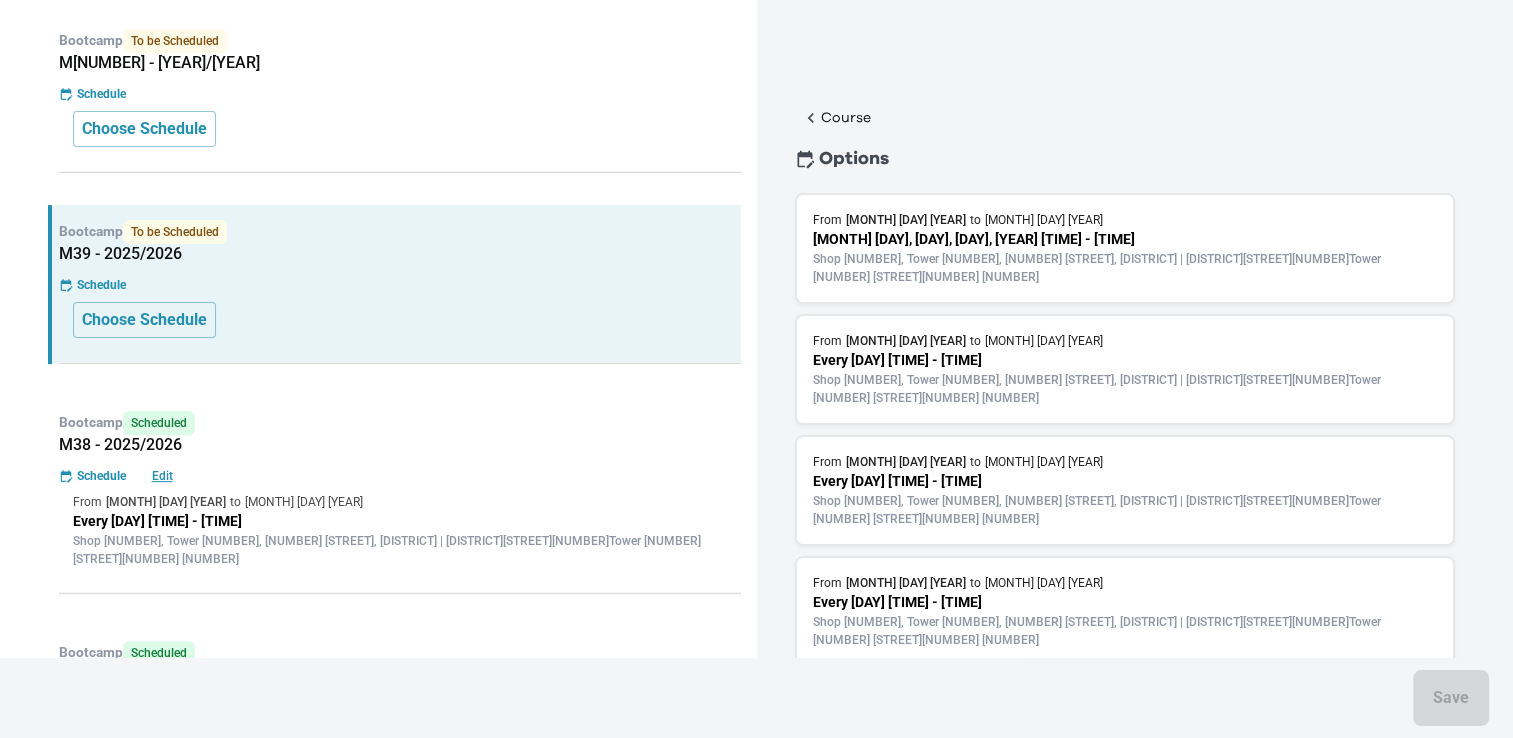 click on "Every [DAY] [TIME] - [TIME]" at bounding box center [1125, 602] 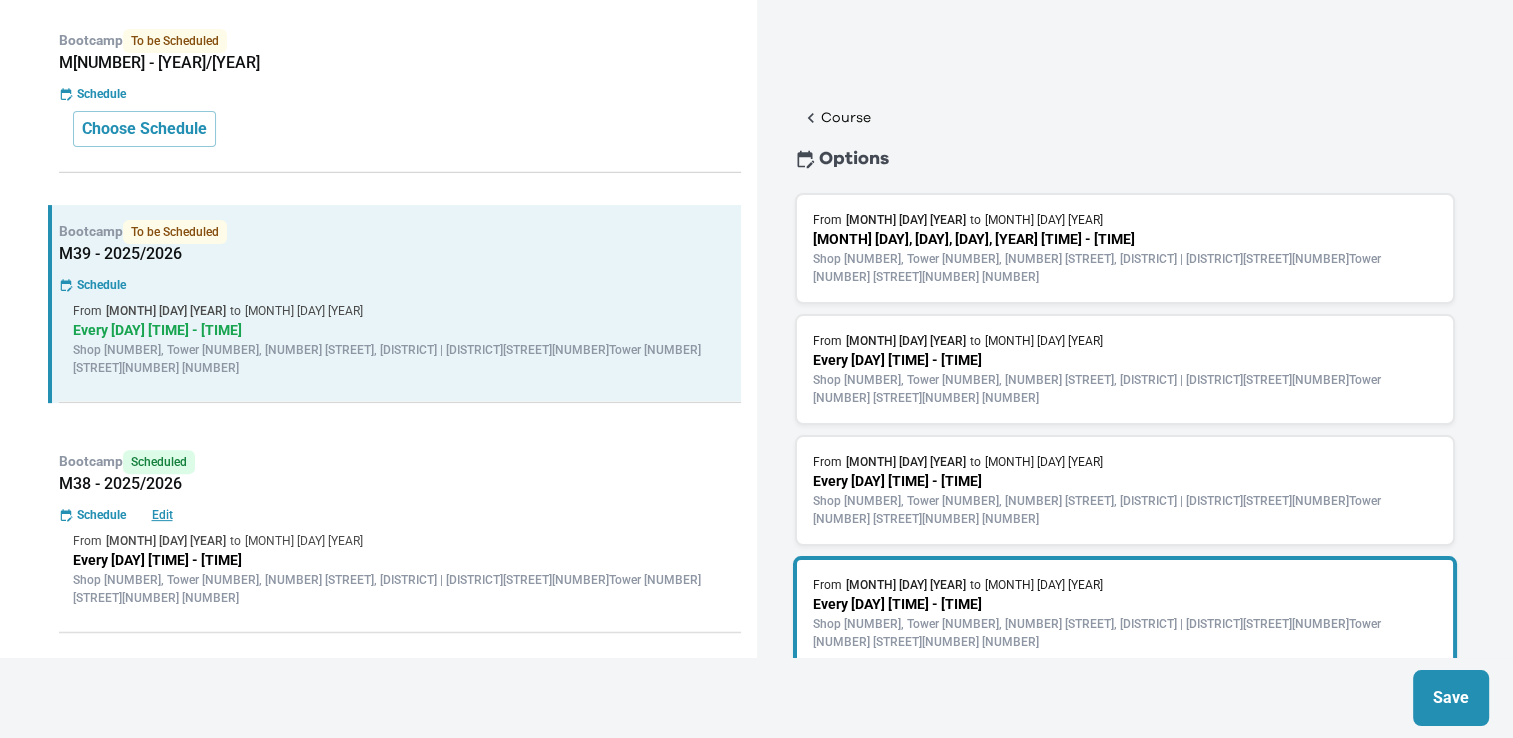 click on "Save" at bounding box center [1451, 698] 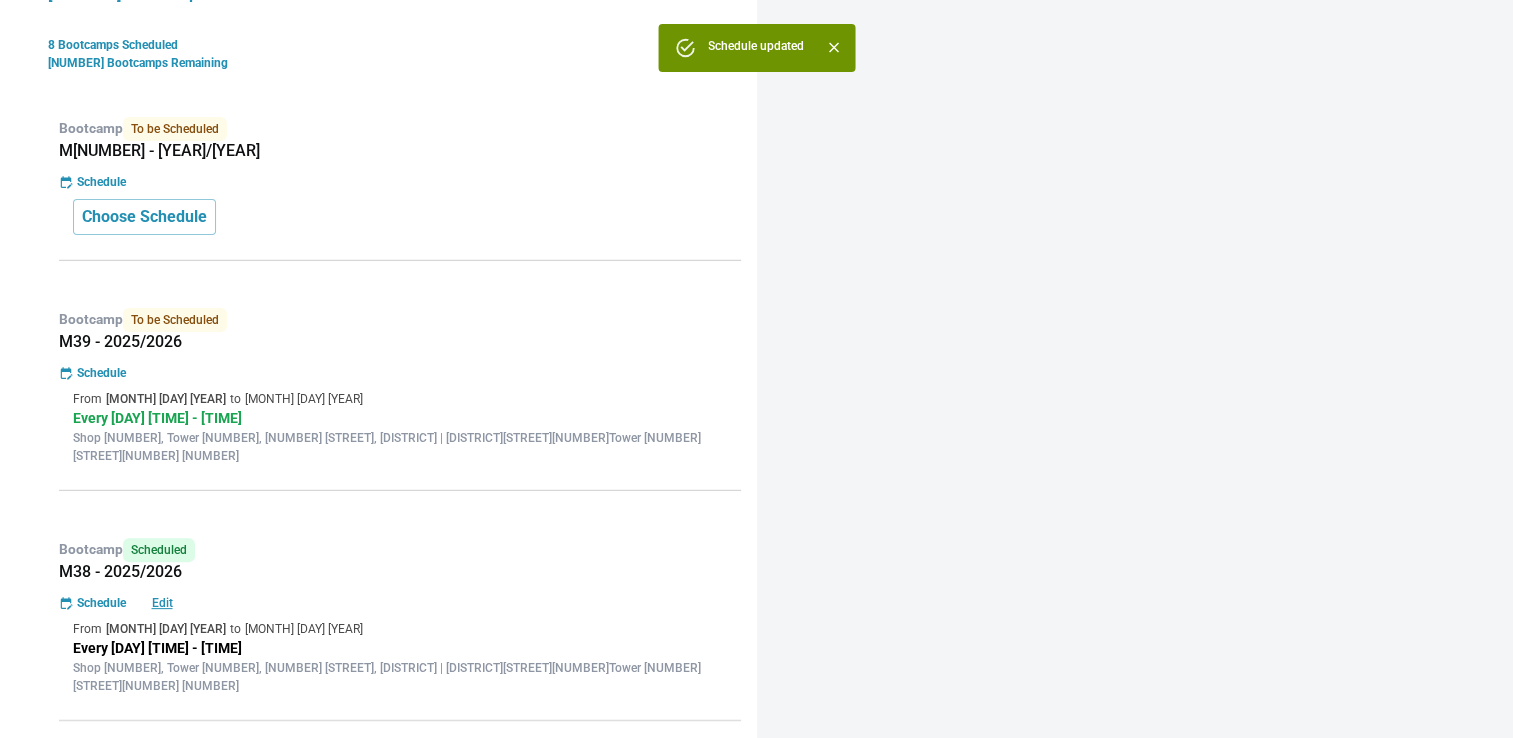 scroll, scrollTop: 312, scrollLeft: 0, axis: vertical 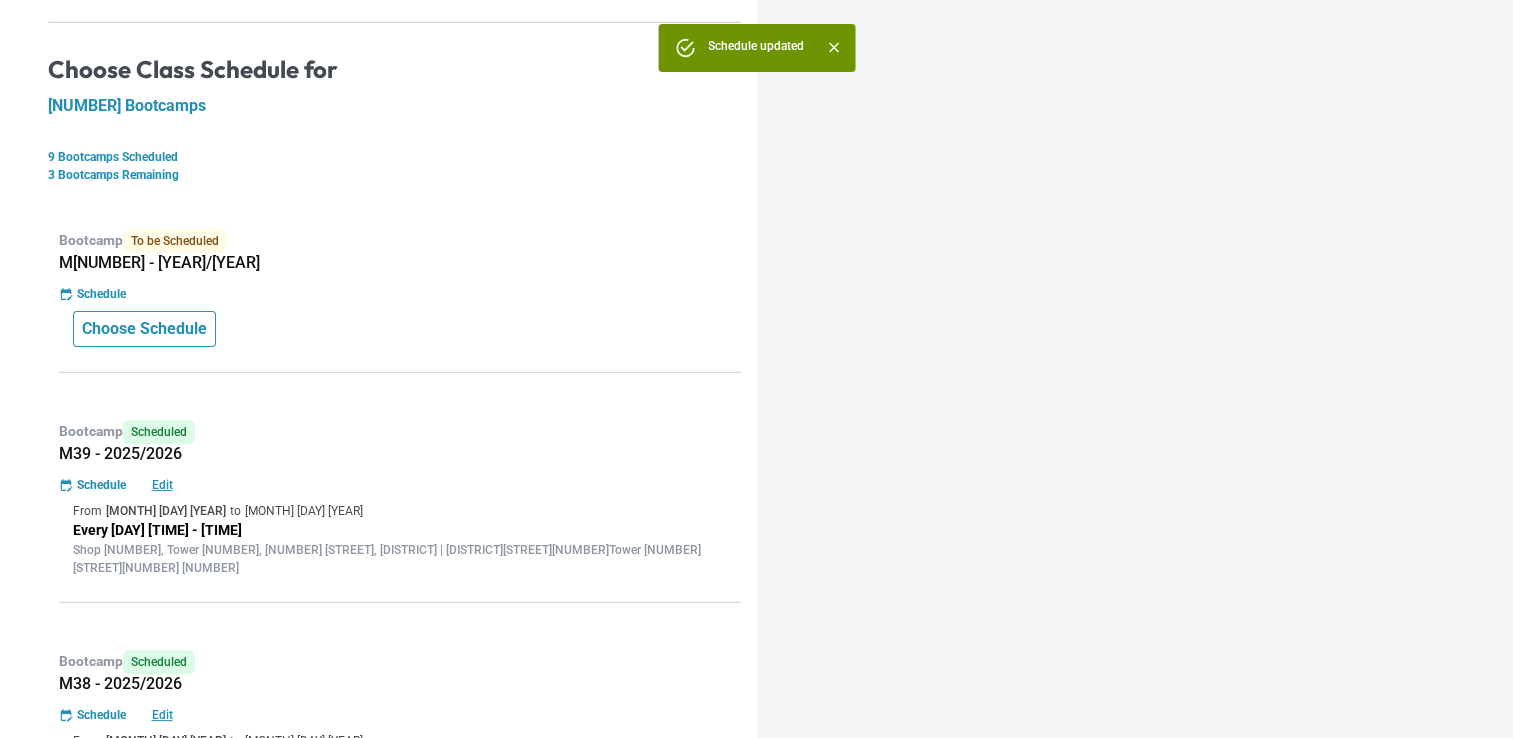 click on "Choose Schedule" at bounding box center (144, 329) 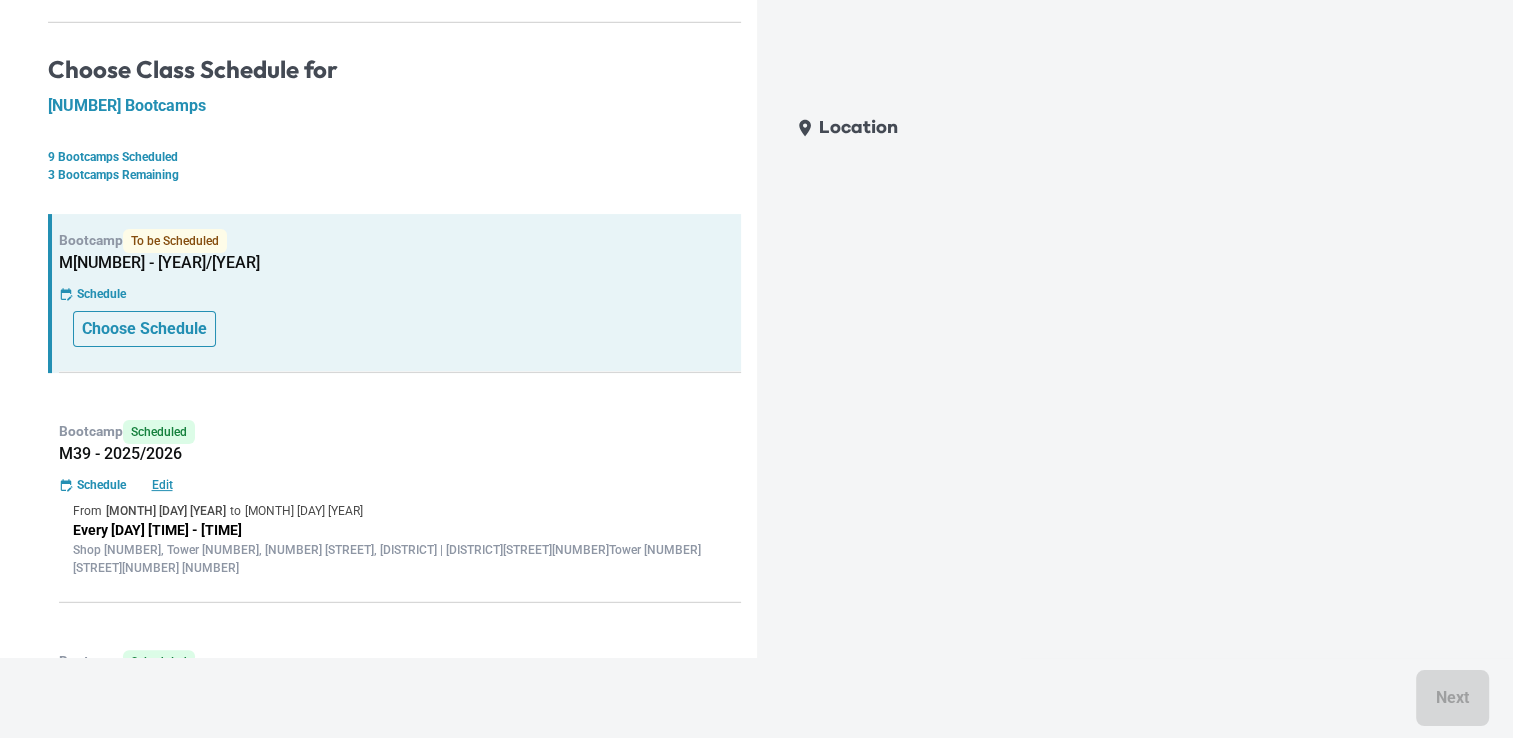 click on "Choose Schedule" at bounding box center (144, 329) 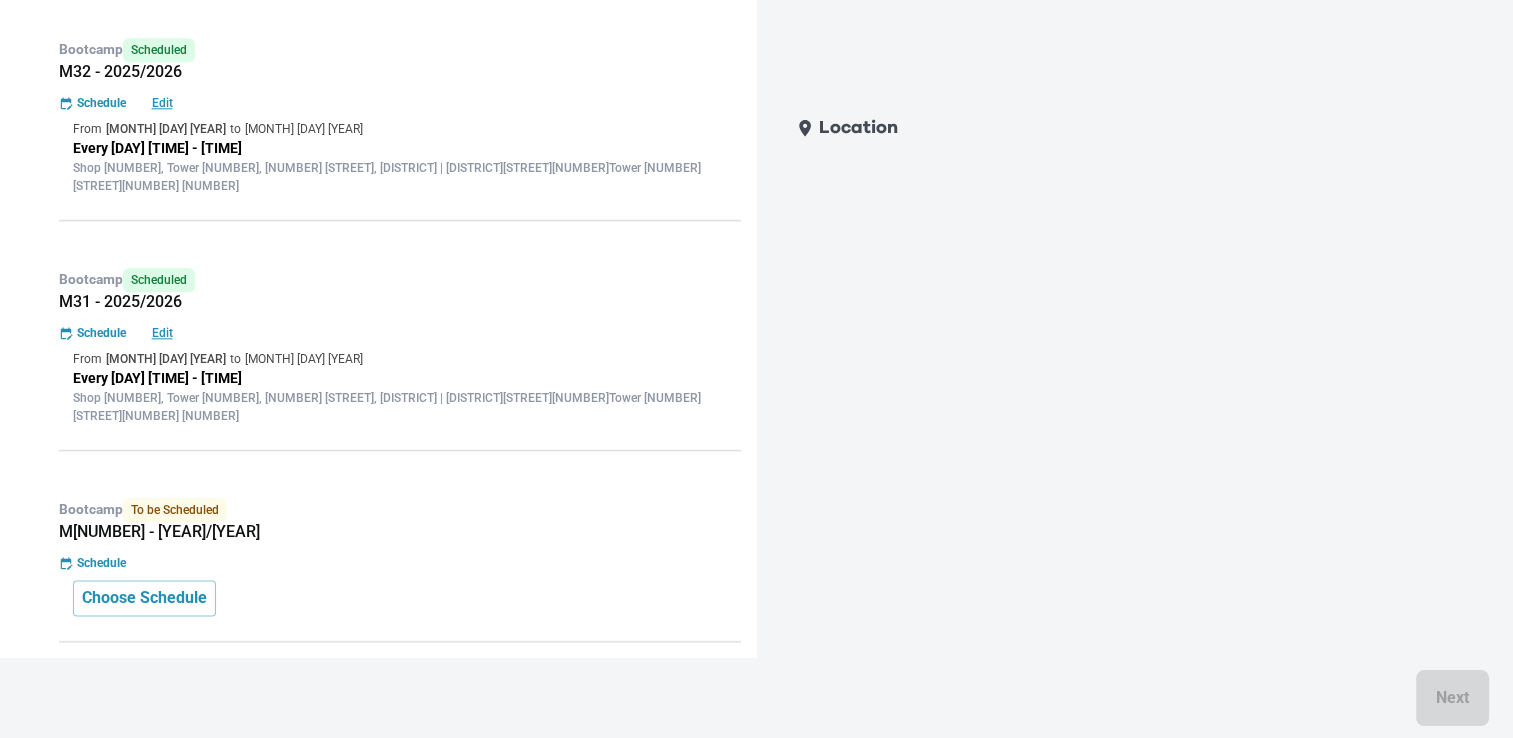 scroll, scrollTop: 2305, scrollLeft: 0, axis: vertical 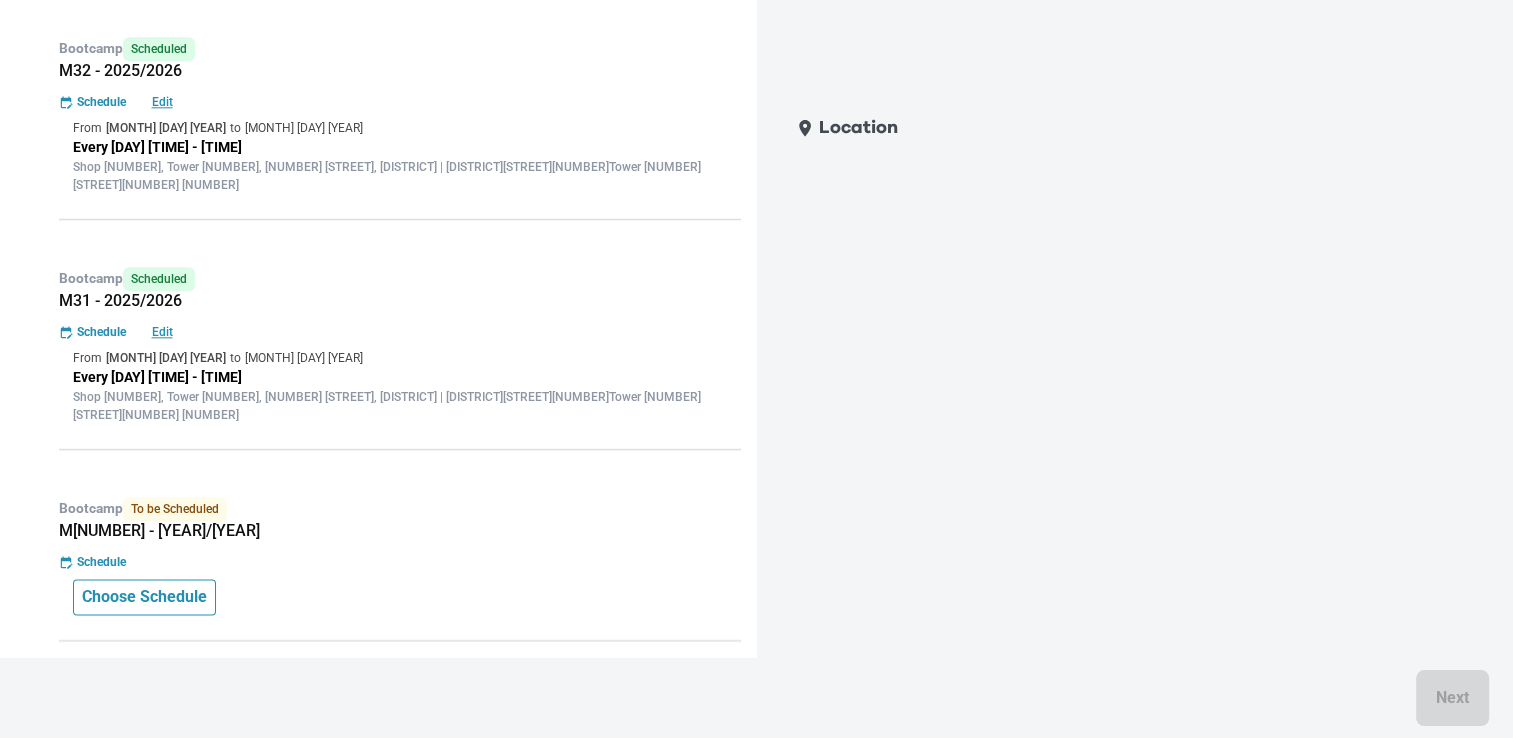 click on "Choose Schedule" at bounding box center (144, 597) 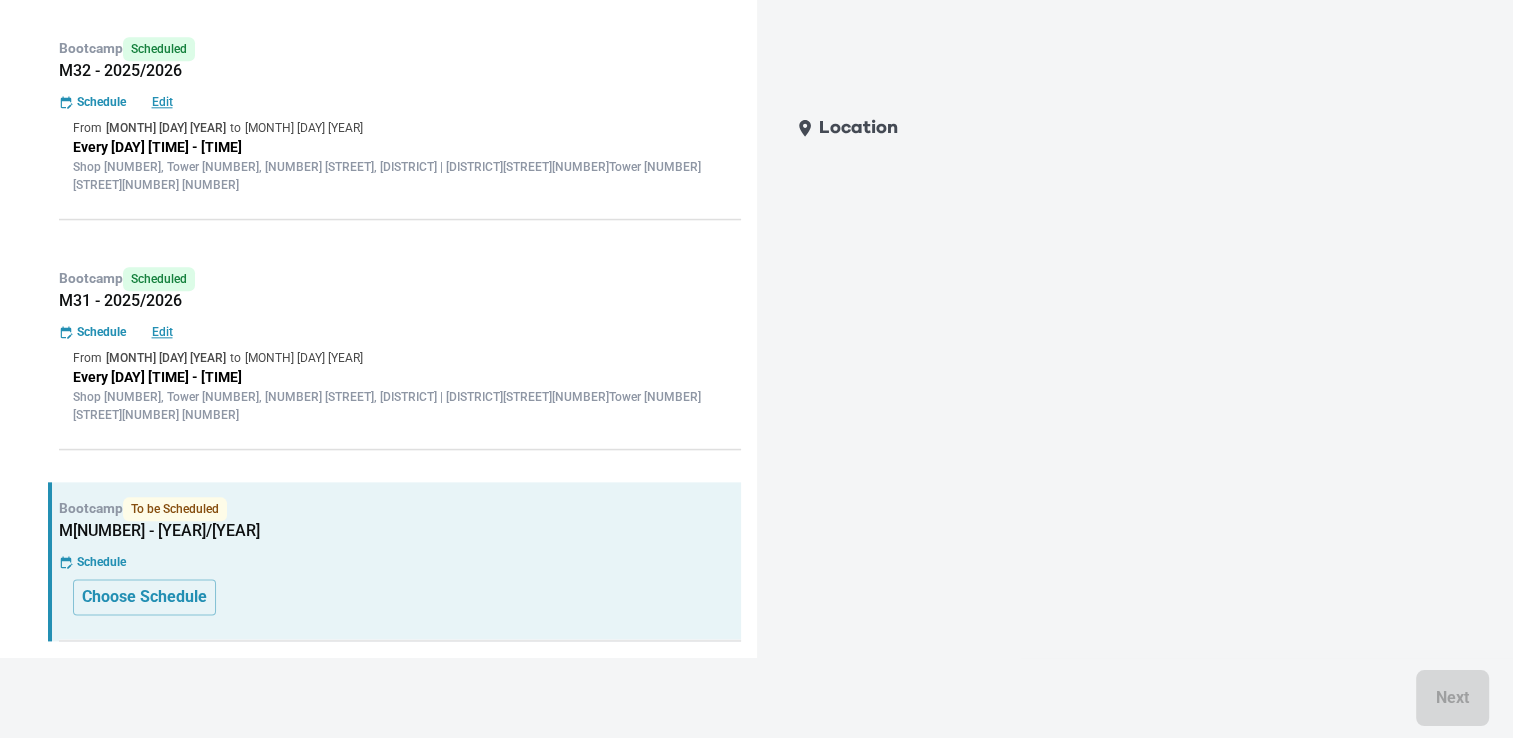 click on "Choose Schedule" at bounding box center [144, 788] 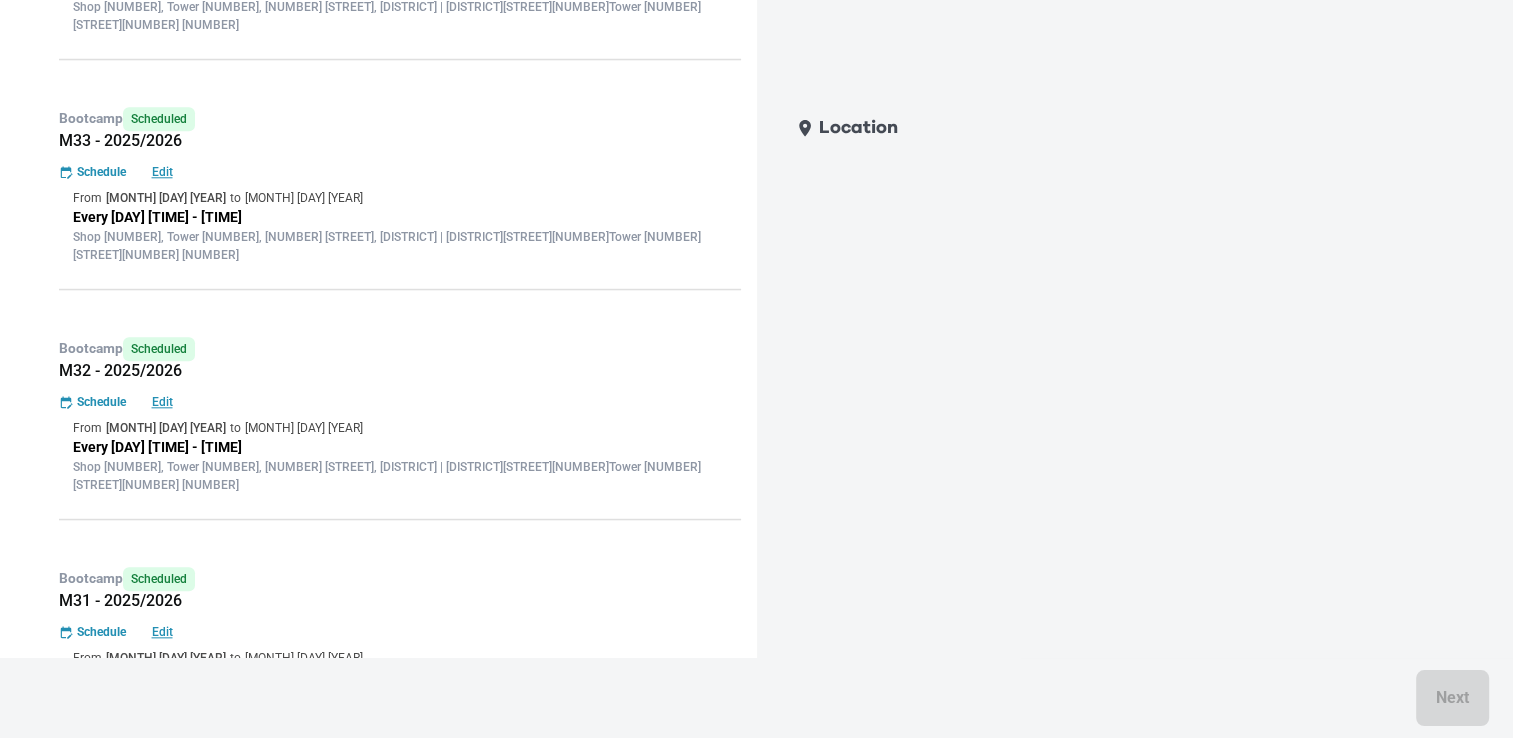 scroll, scrollTop: 2305, scrollLeft: 0, axis: vertical 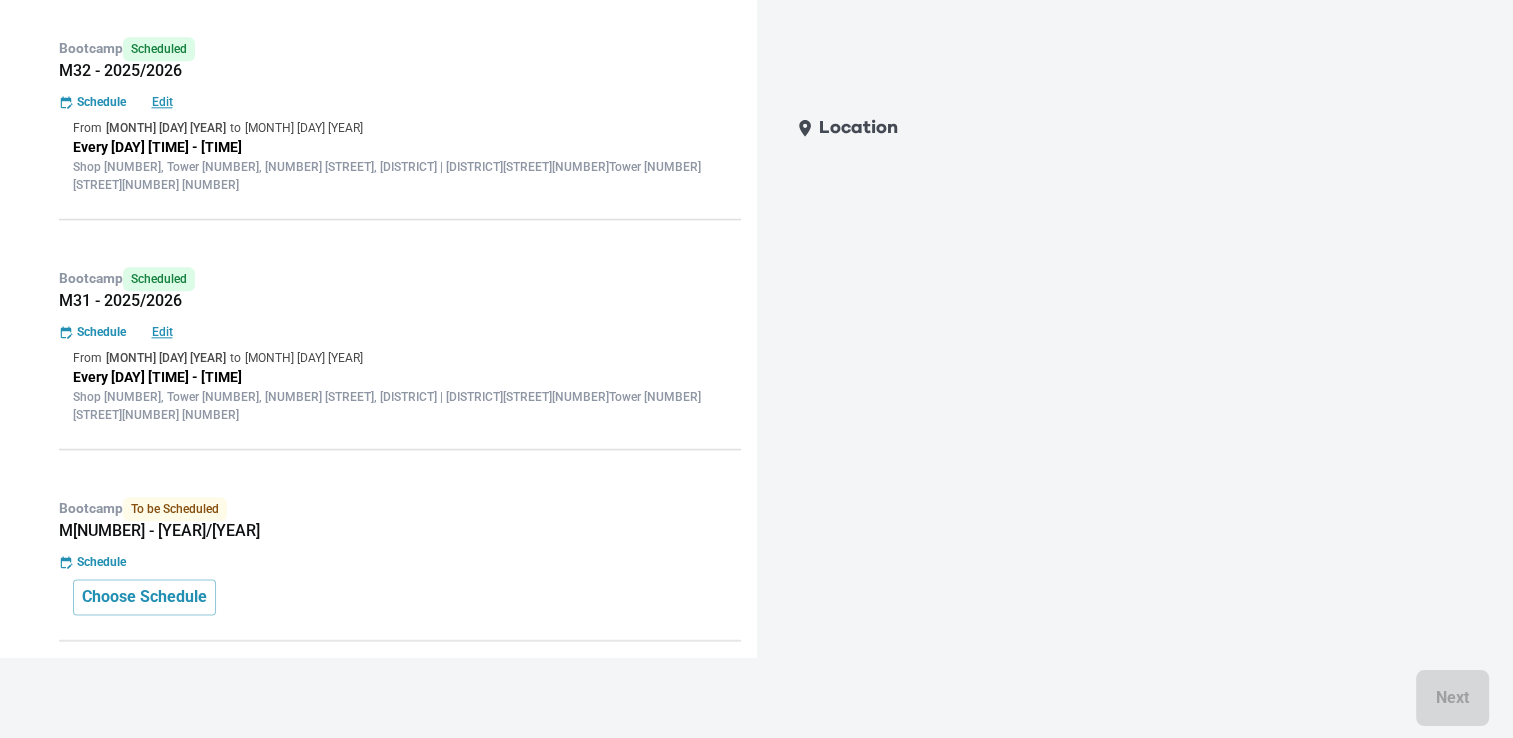 click on "Choose Schedule" at bounding box center [144, 788] 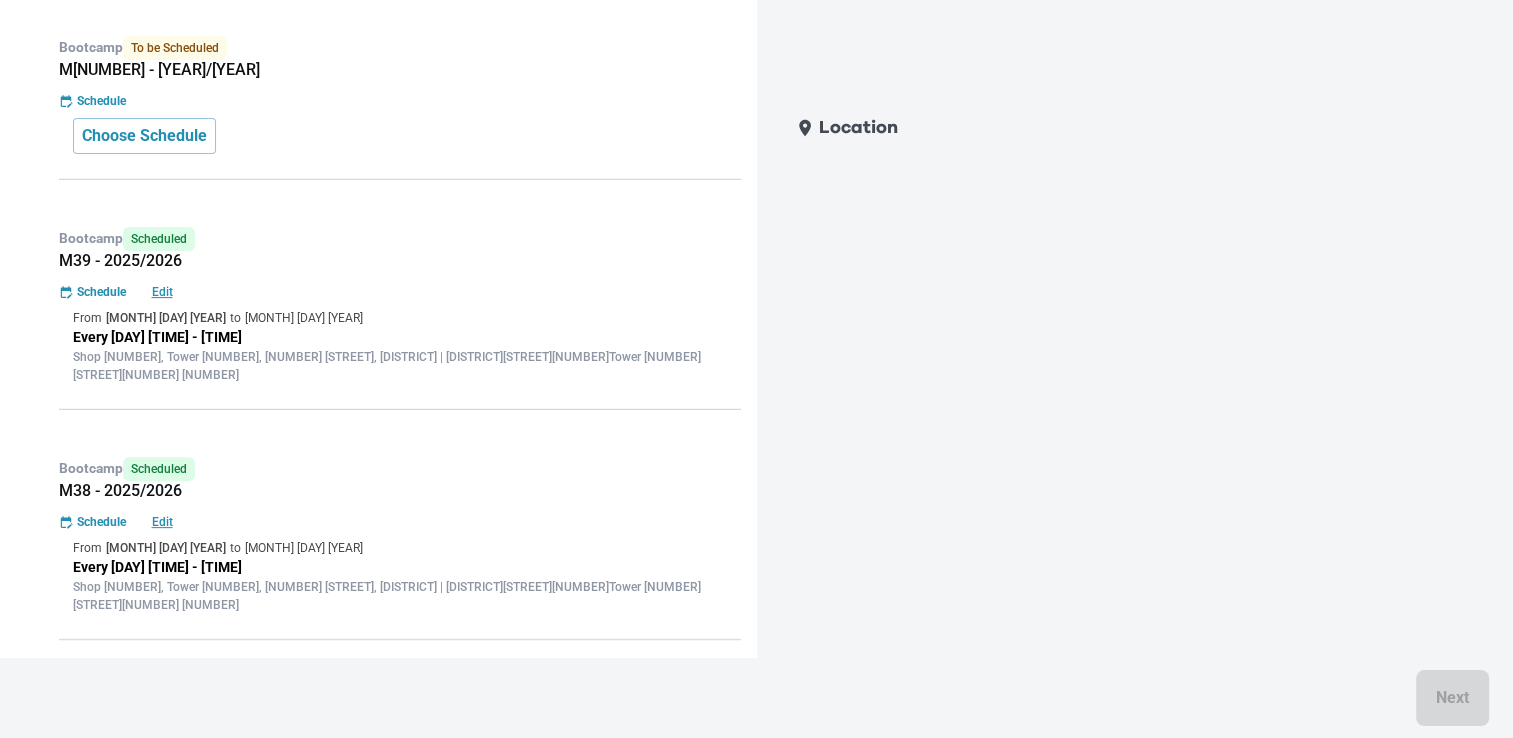 scroll, scrollTop: 0, scrollLeft: 0, axis: both 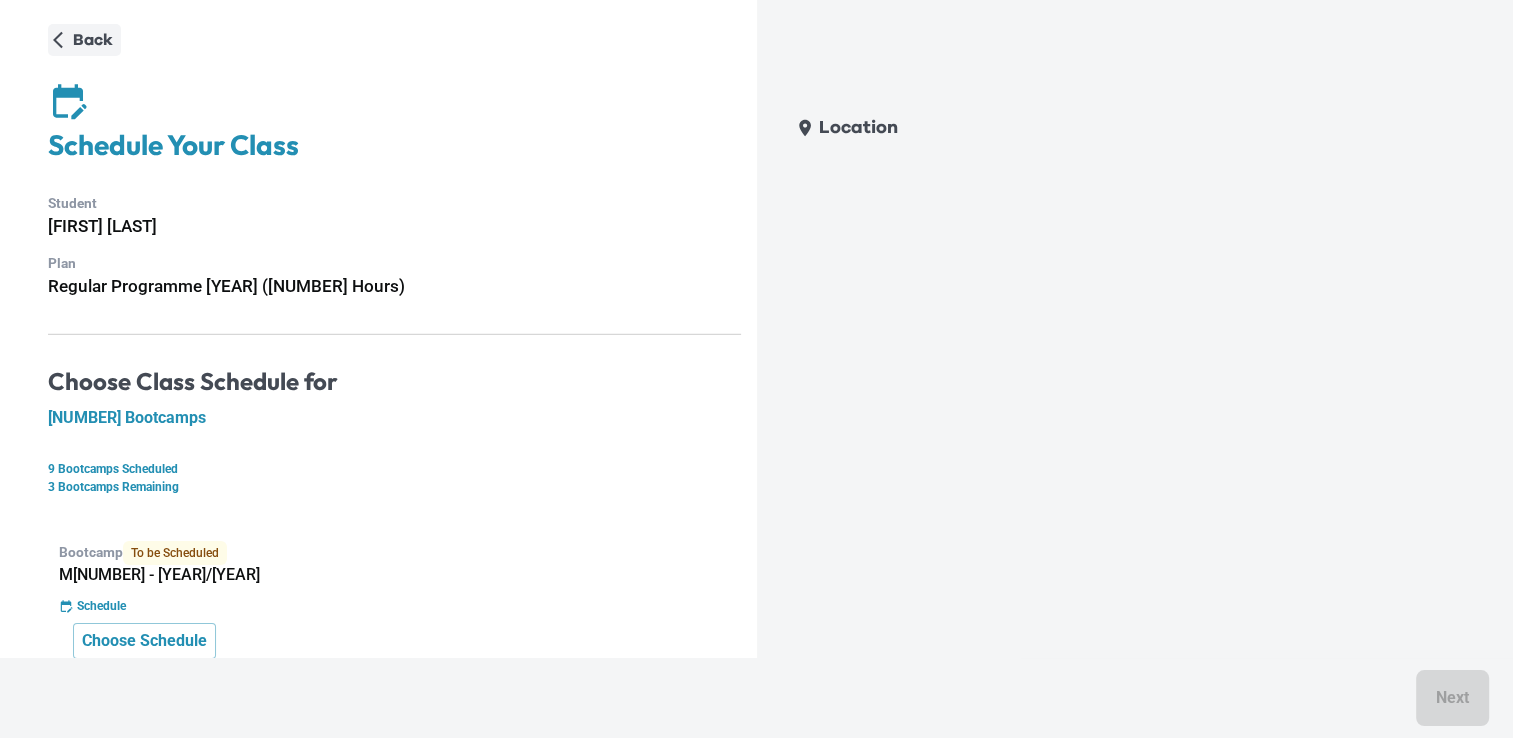 click on "Back" at bounding box center (93, 40) 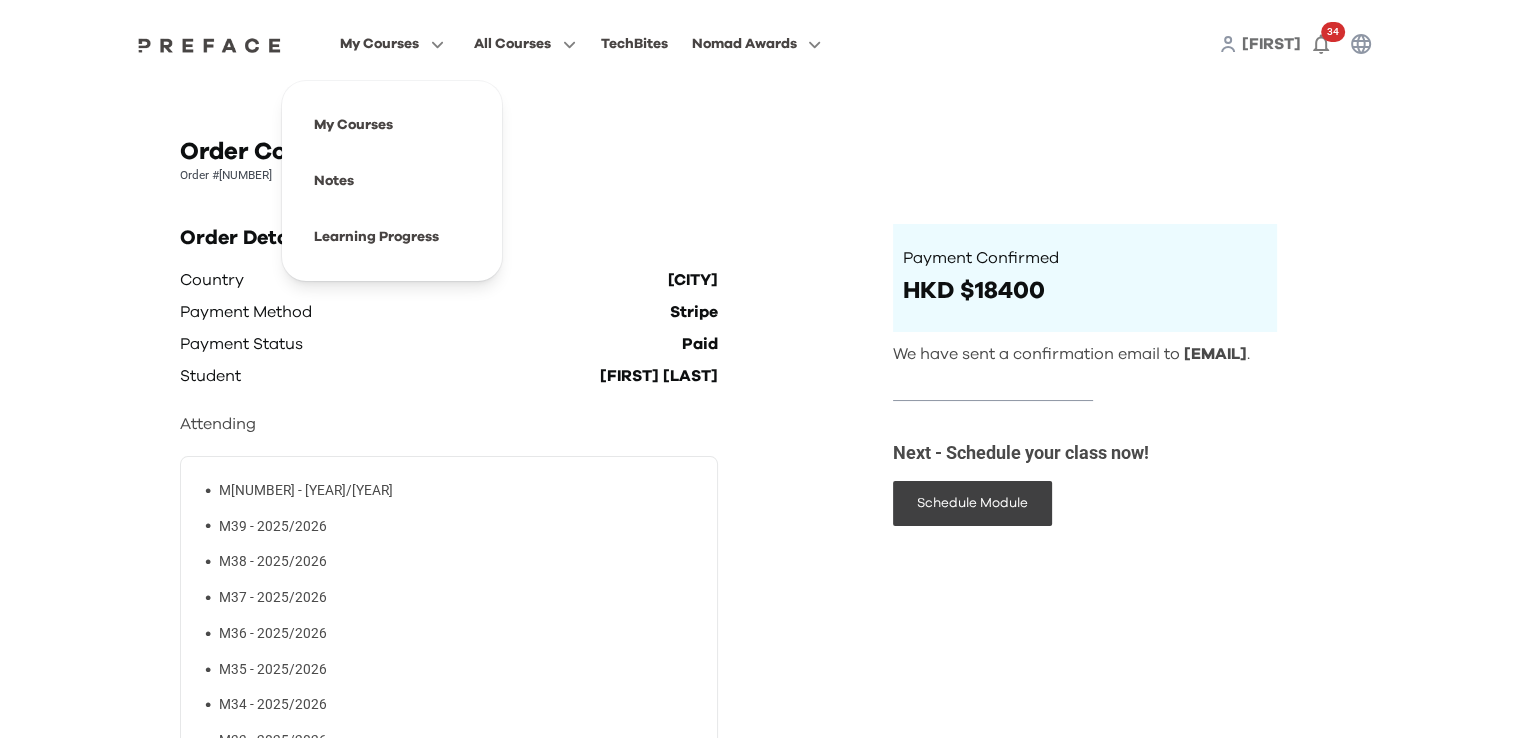 click on "My Courses" at bounding box center (379, 44) 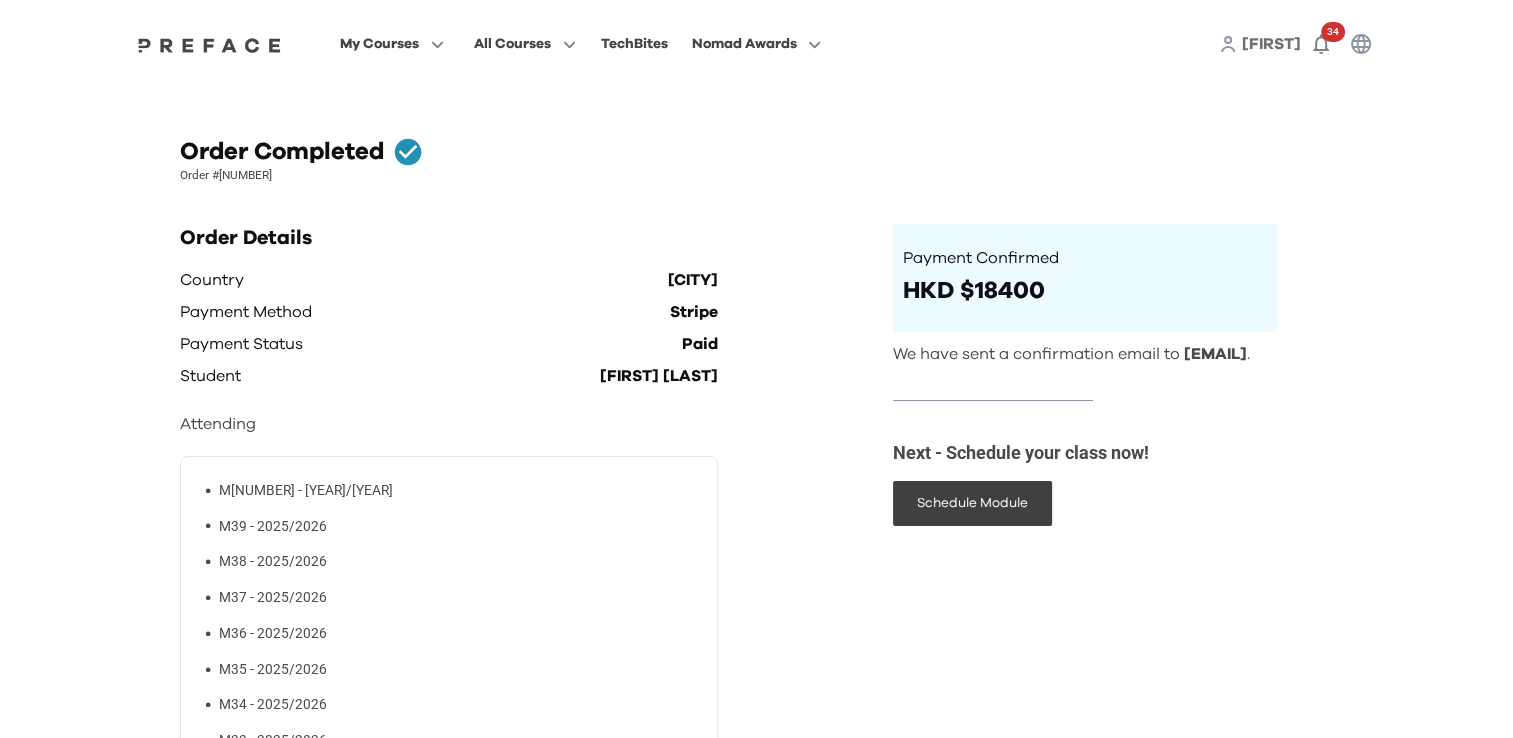 click at bounding box center (210, 45) 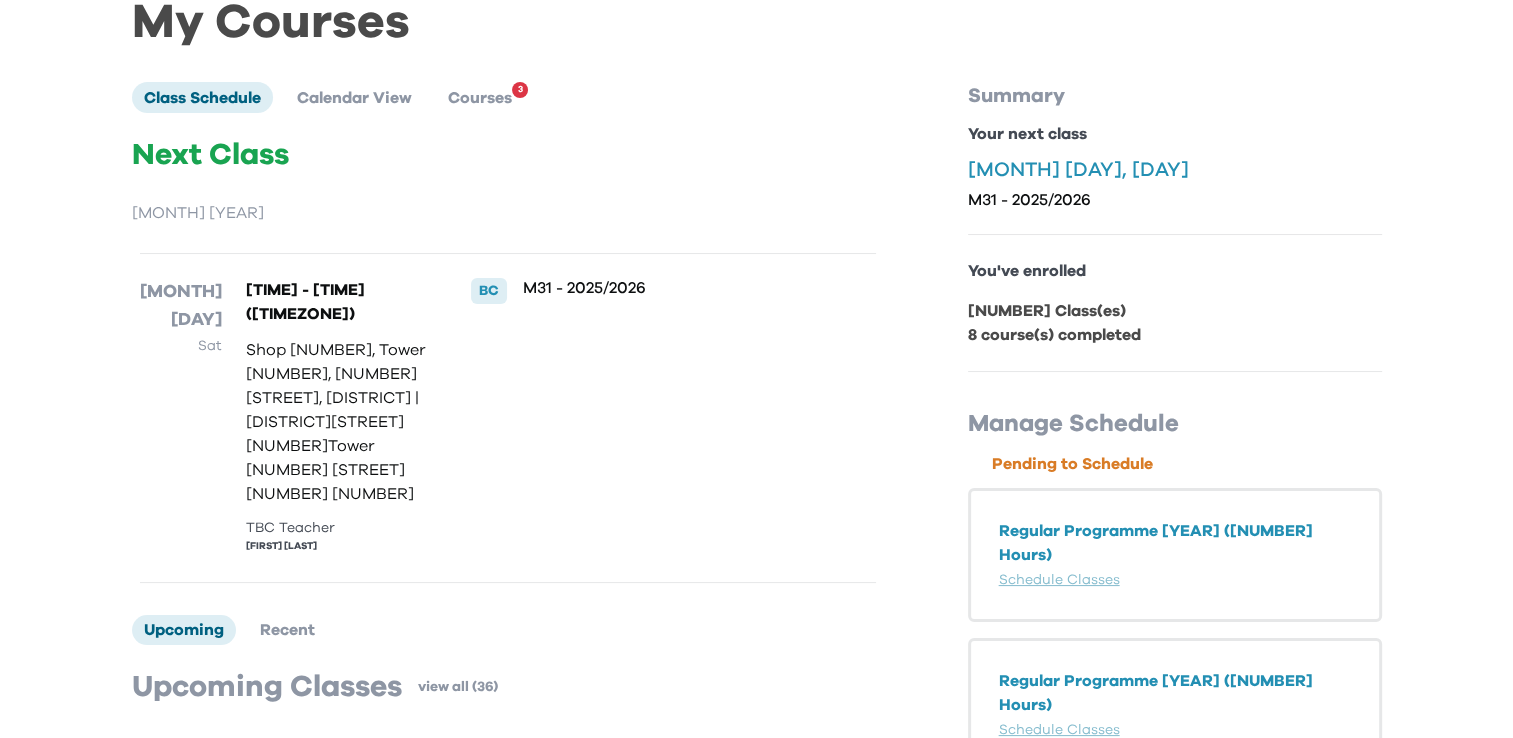 scroll, scrollTop: 0, scrollLeft: 0, axis: both 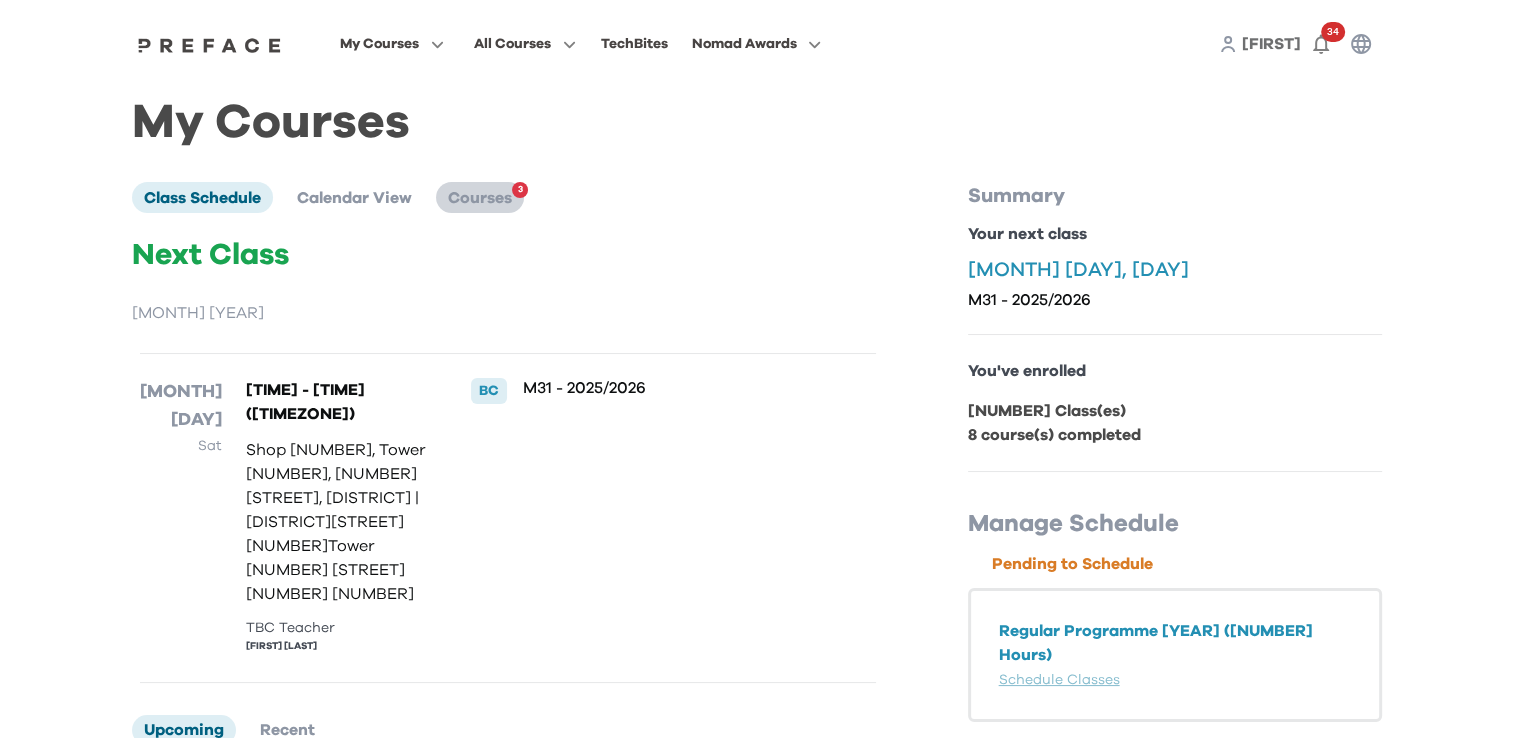 click on "Courses" at bounding box center [480, 198] 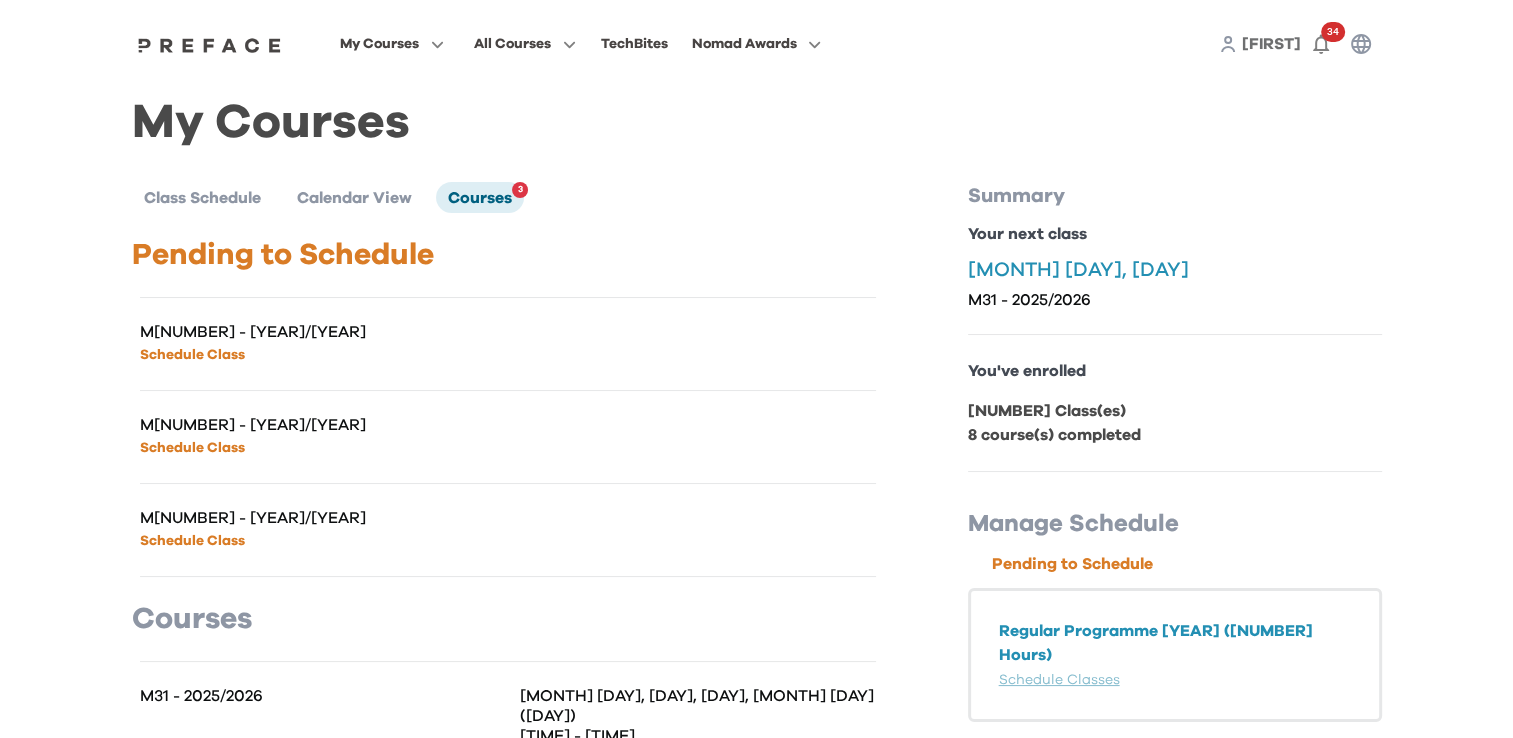 click on "Schedule Class" at bounding box center (192, 355) 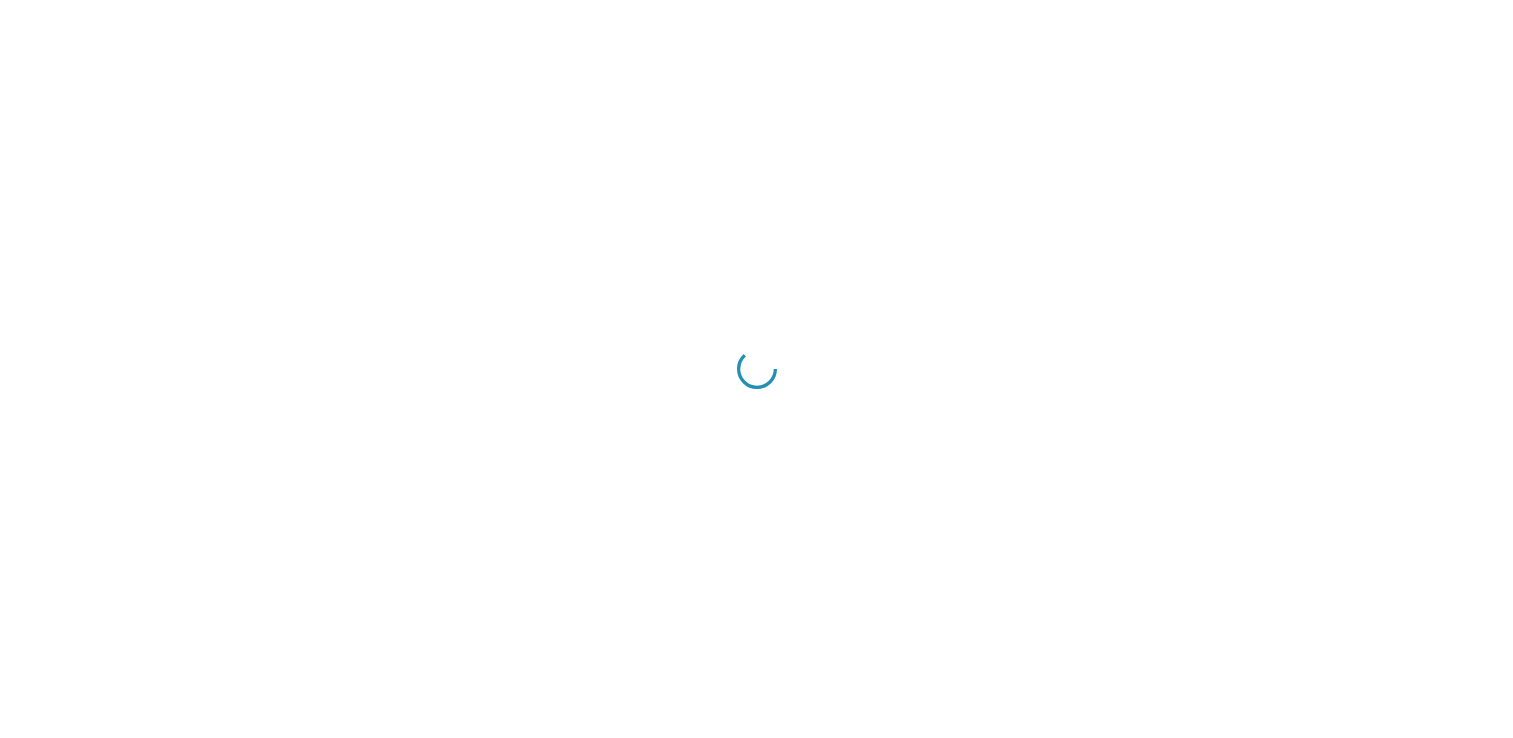 scroll, scrollTop: 0, scrollLeft: 0, axis: both 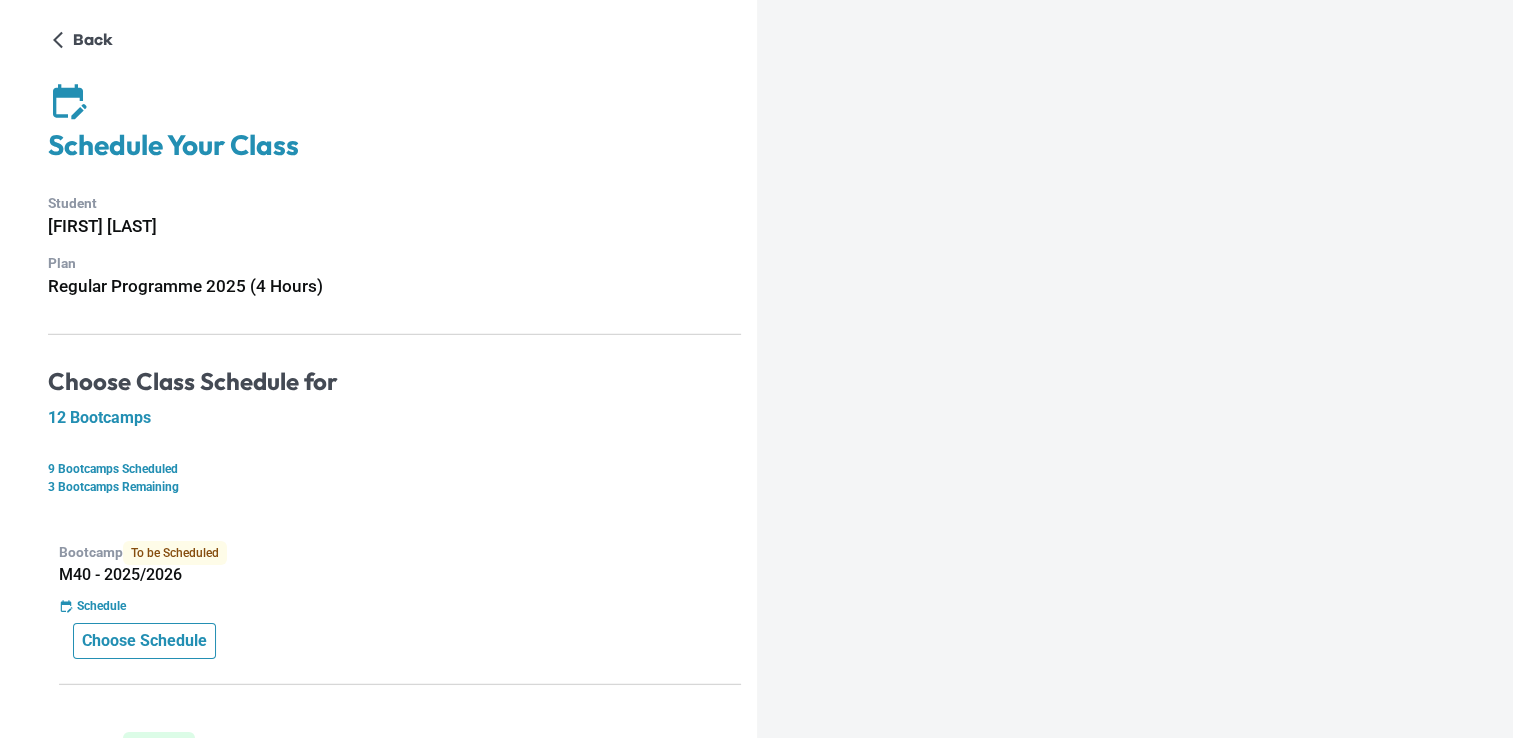 click on "Choose Schedule" at bounding box center (144, 641) 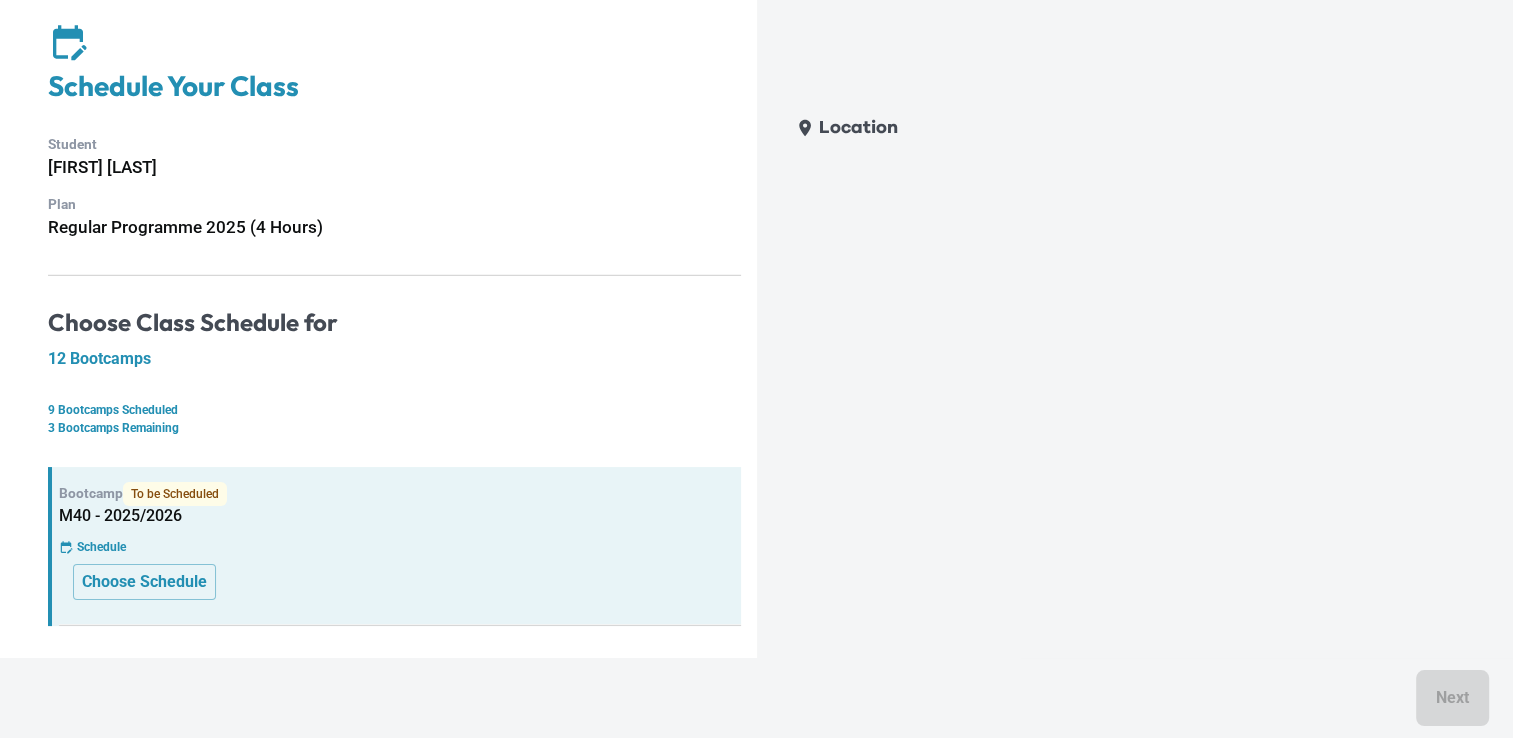 scroll, scrollTop: 0, scrollLeft: 0, axis: both 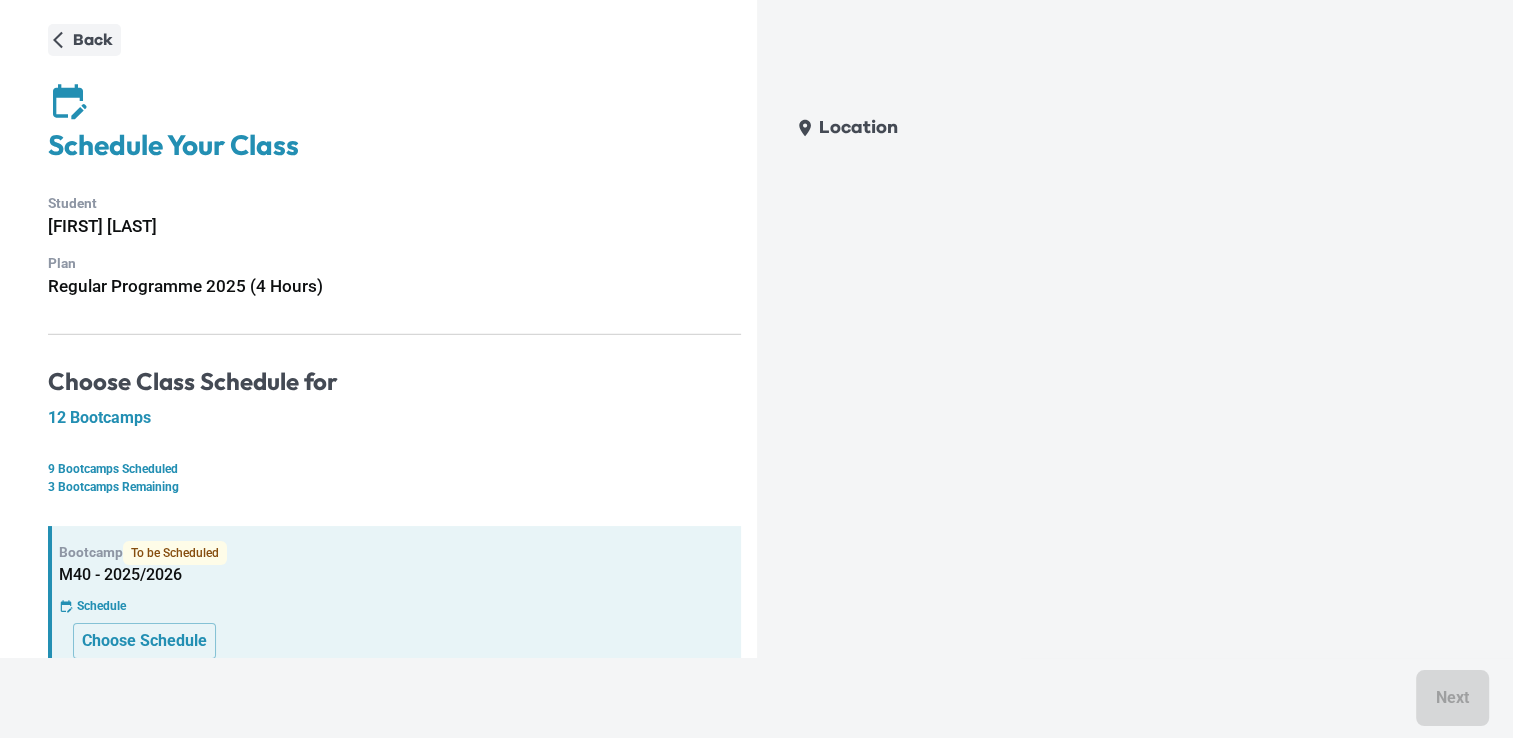 click on "Back" at bounding box center [93, 40] 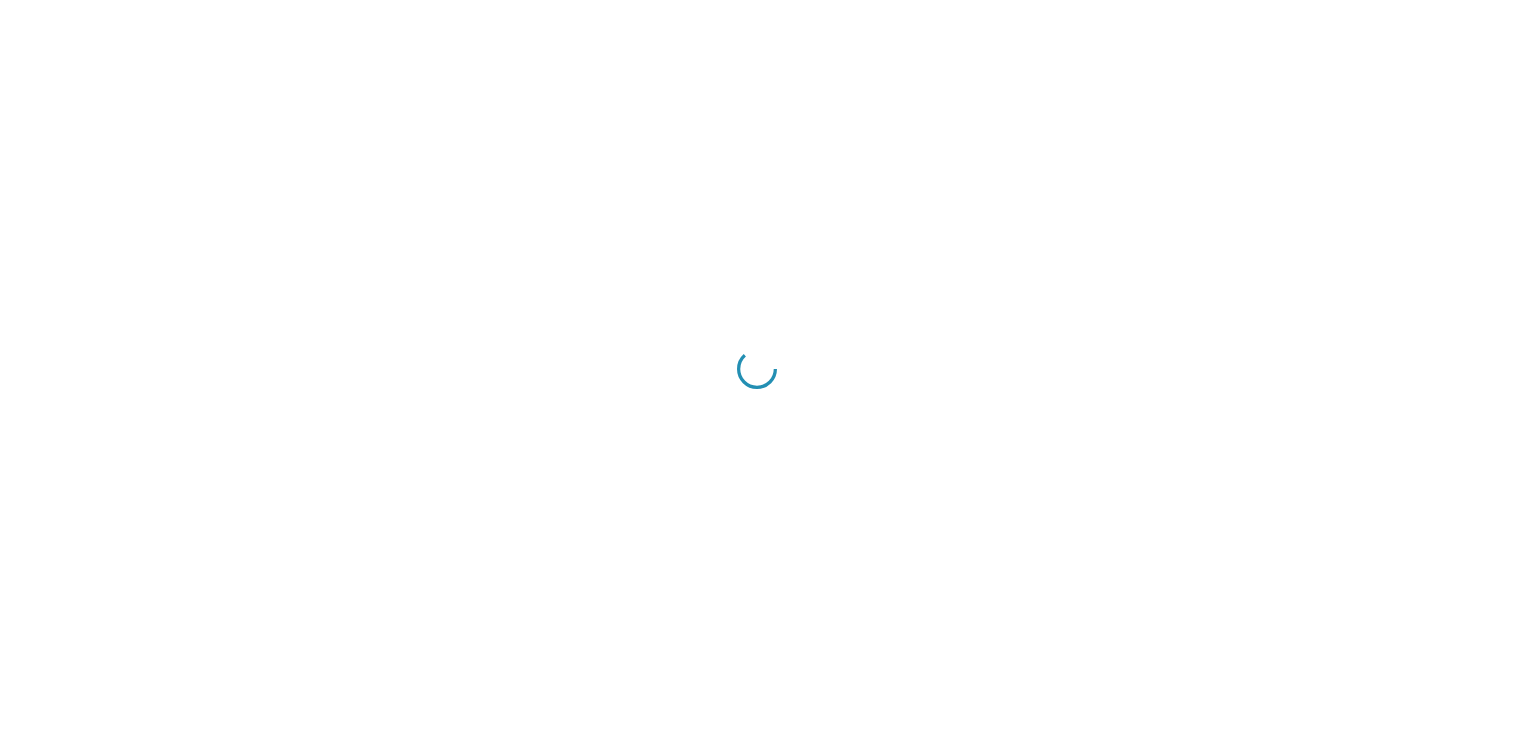scroll, scrollTop: 0, scrollLeft: 0, axis: both 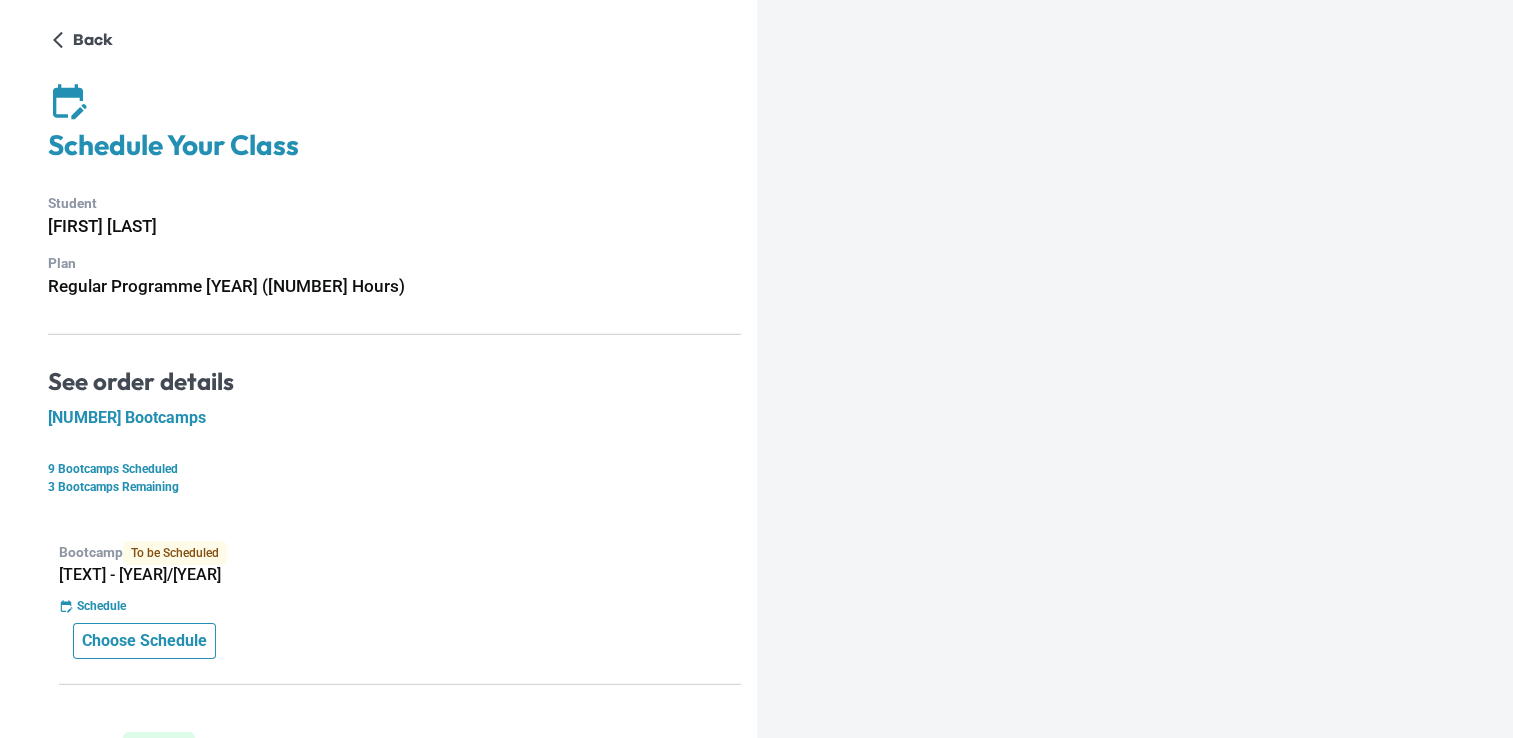 click on "Choose Schedule" at bounding box center (144, 641) 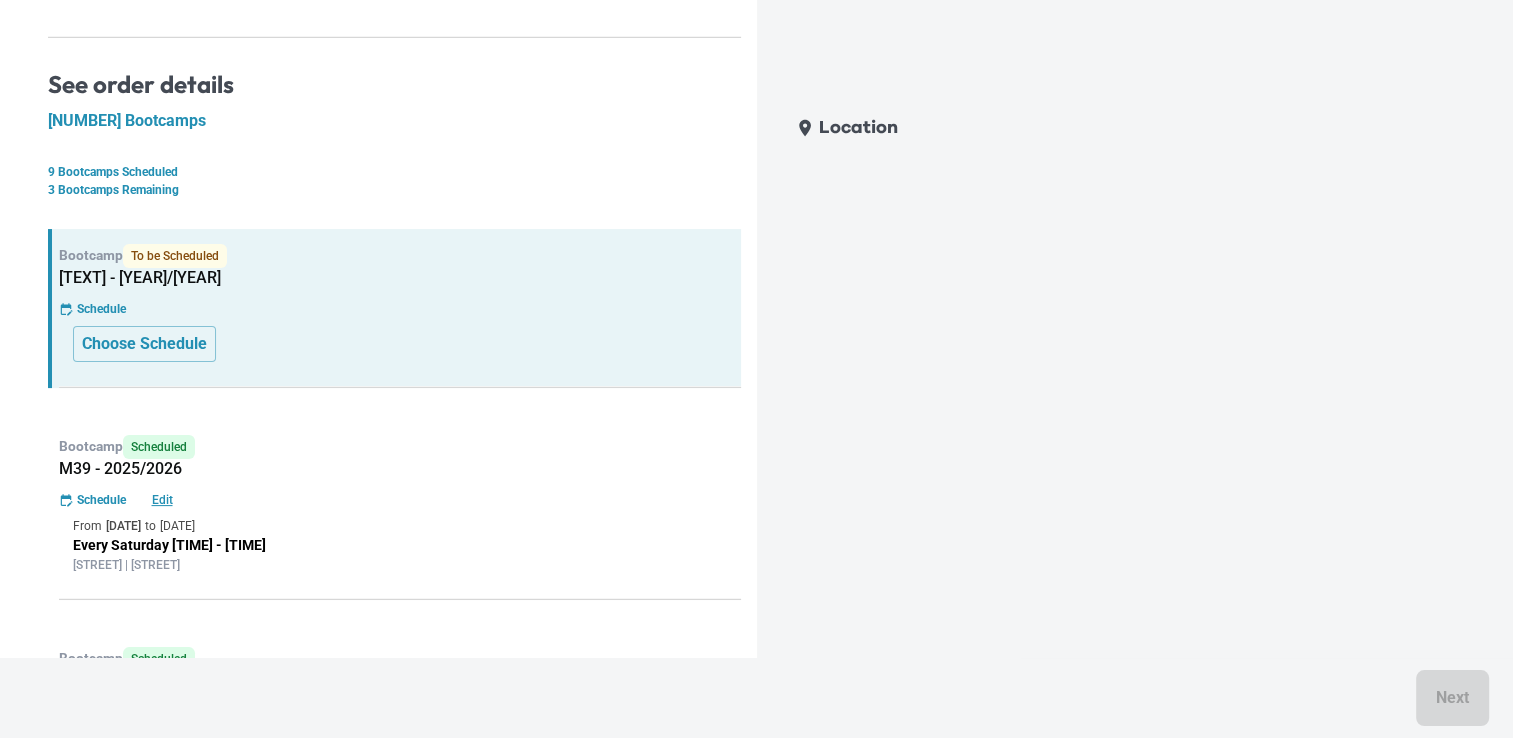 scroll, scrollTop: 300, scrollLeft: 0, axis: vertical 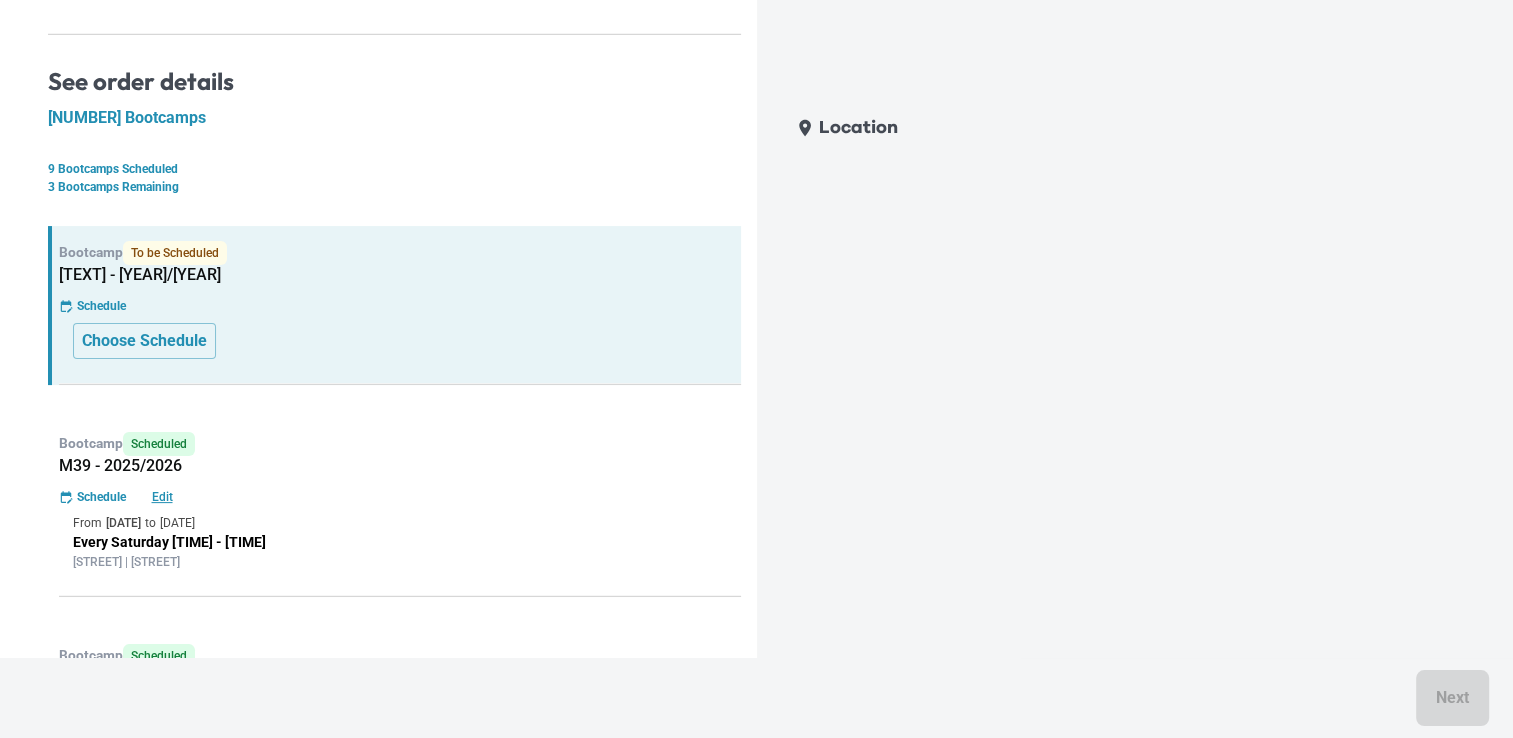 click on "Schedule" at bounding box center [101, 497] 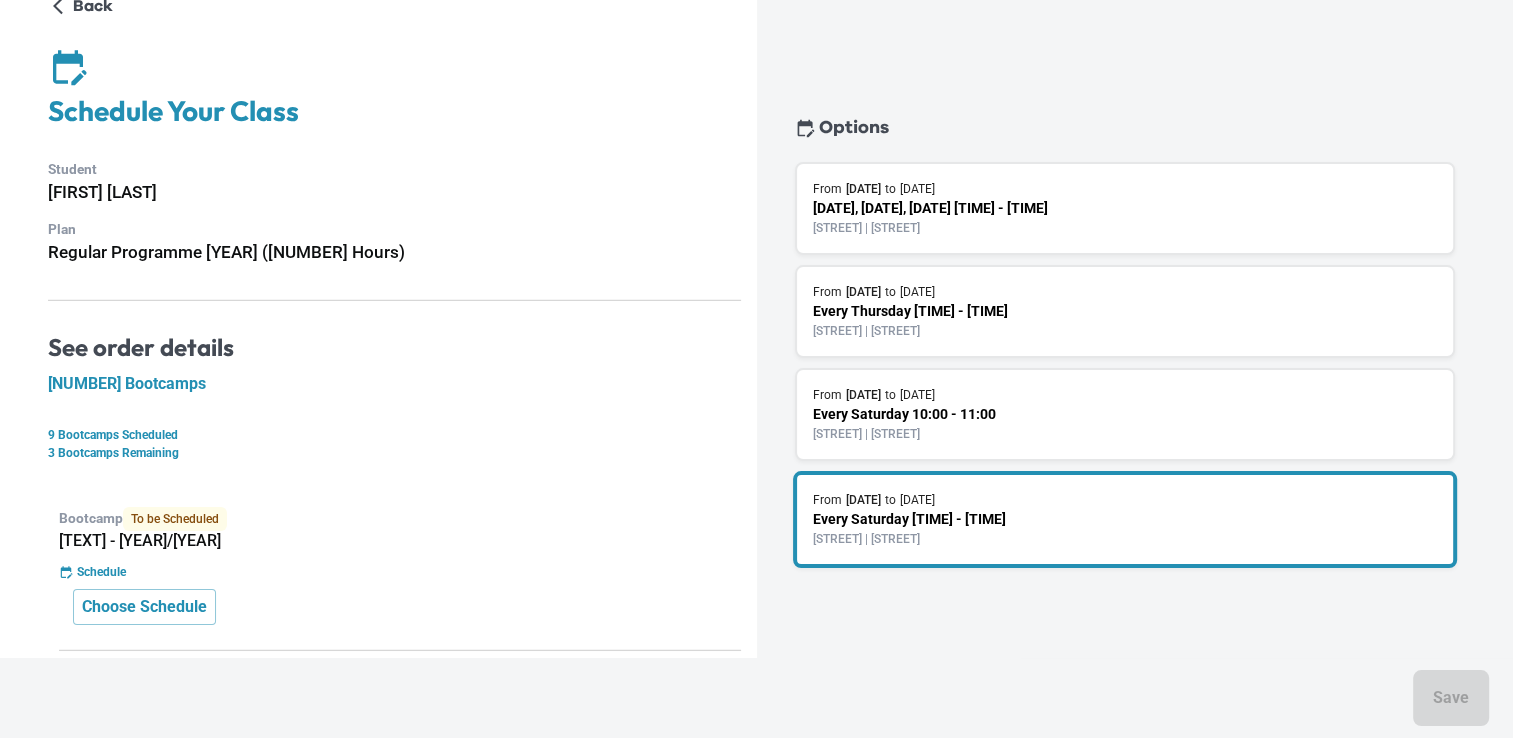 scroll, scrollTop: 0, scrollLeft: 0, axis: both 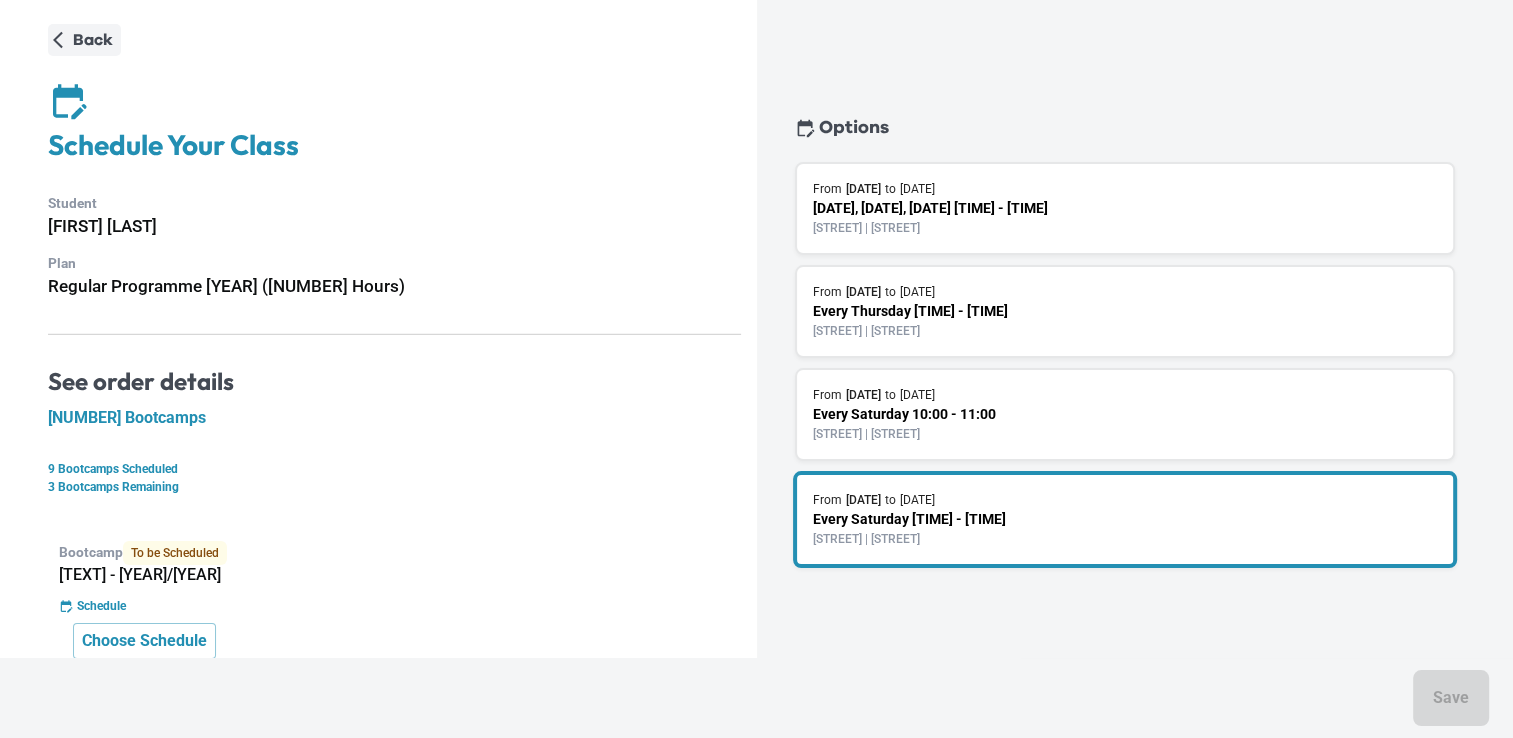 click 